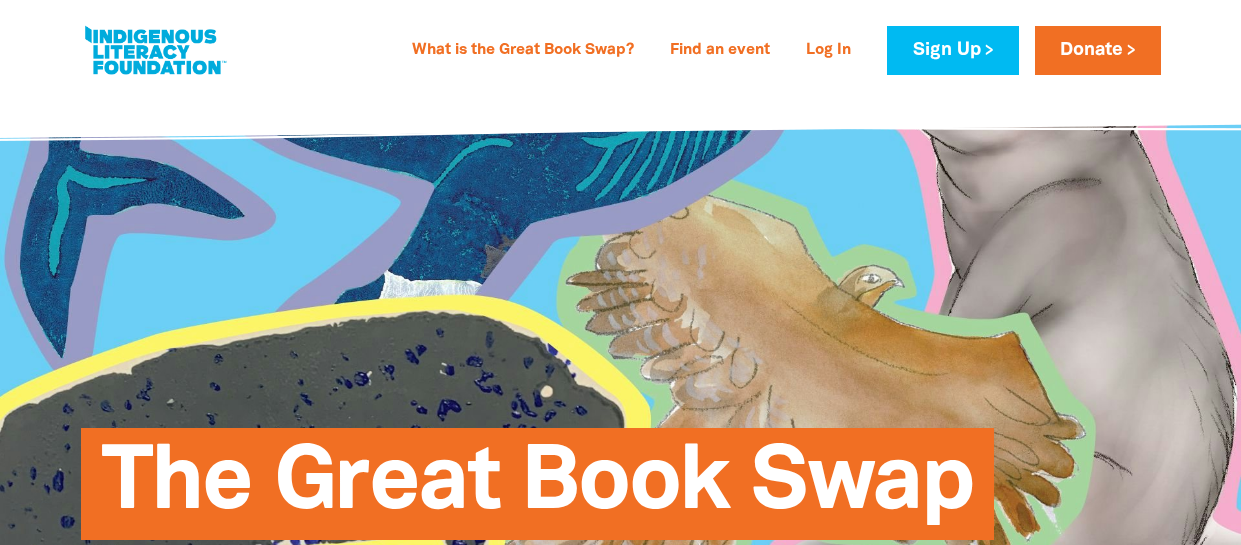 scroll, scrollTop: 0, scrollLeft: 0, axis: both 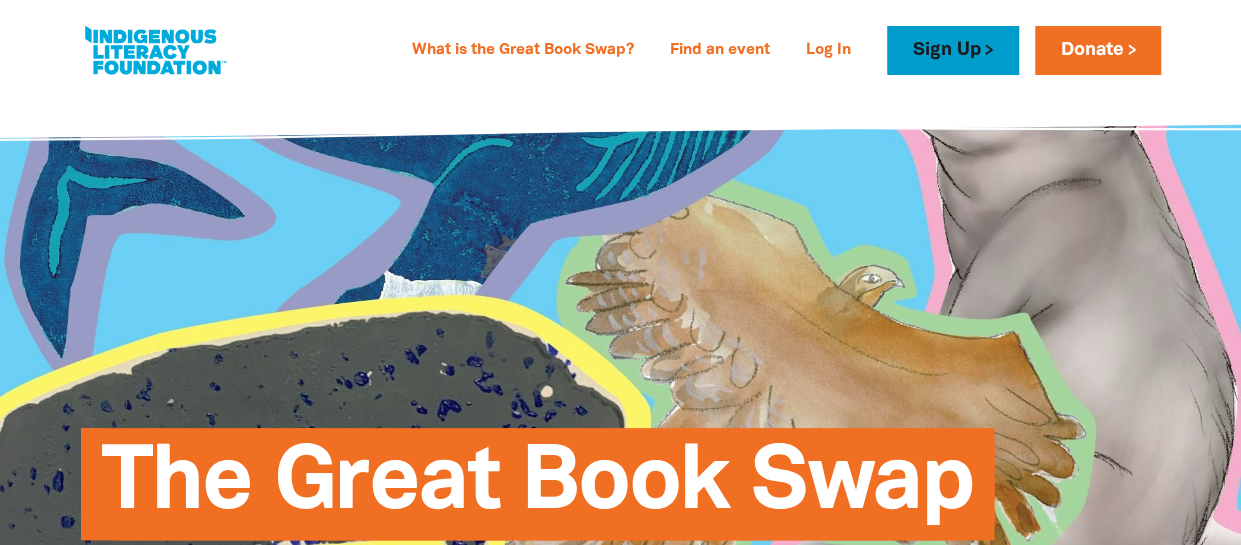 click on "Sign Up" at bounding box center [952, 50] 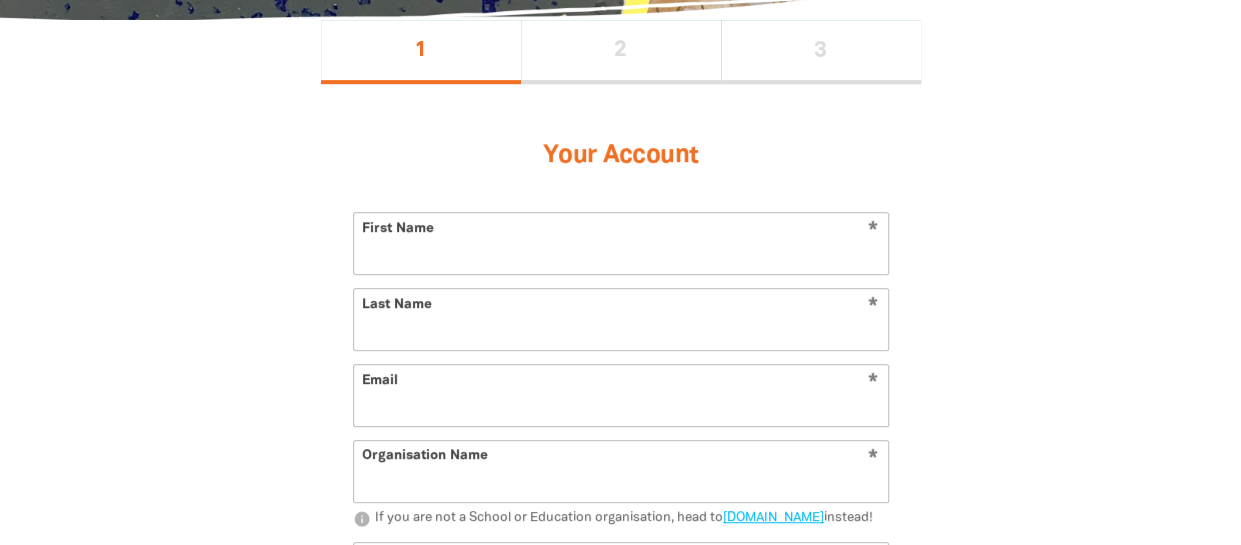 scroll, scrollTop: 446, scrollLeft: 0, axis: vertical 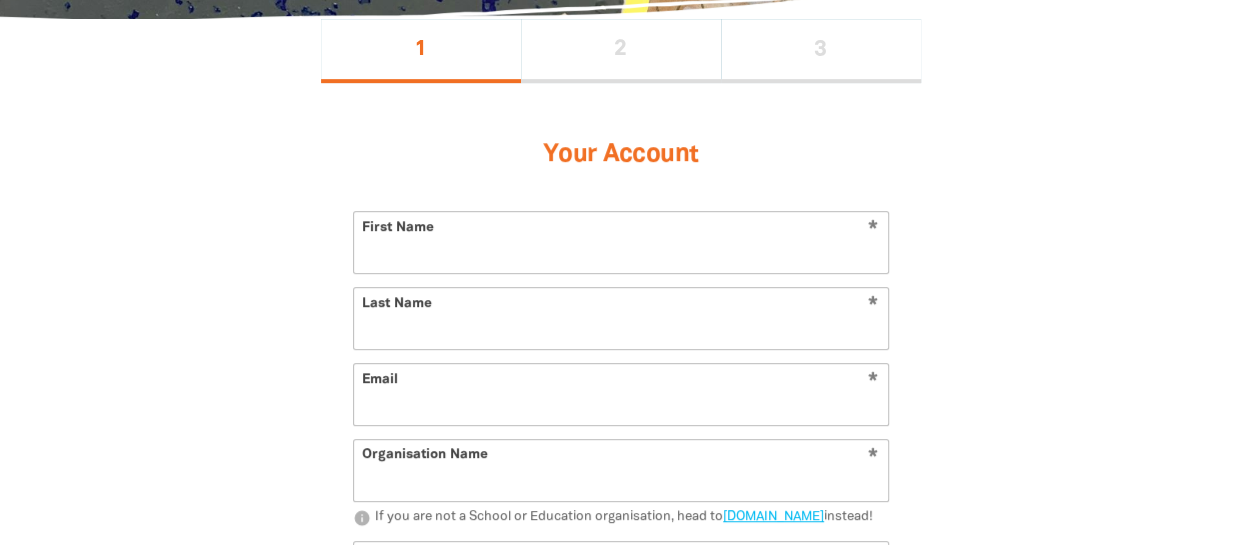click on "First Name" at bounding box center (621, 242) 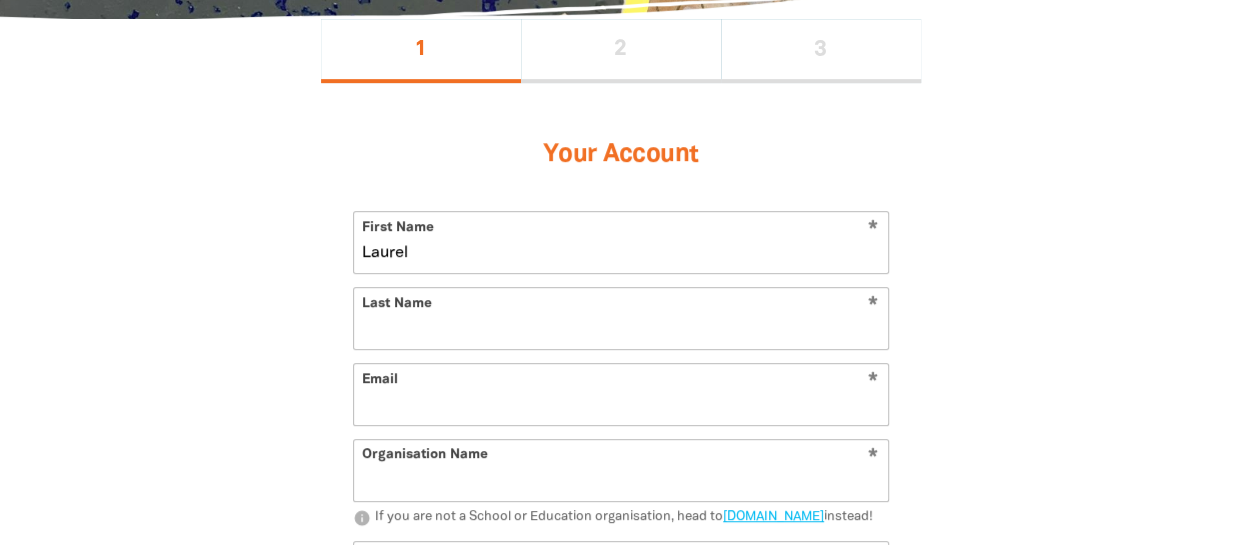 type on "Laurel" 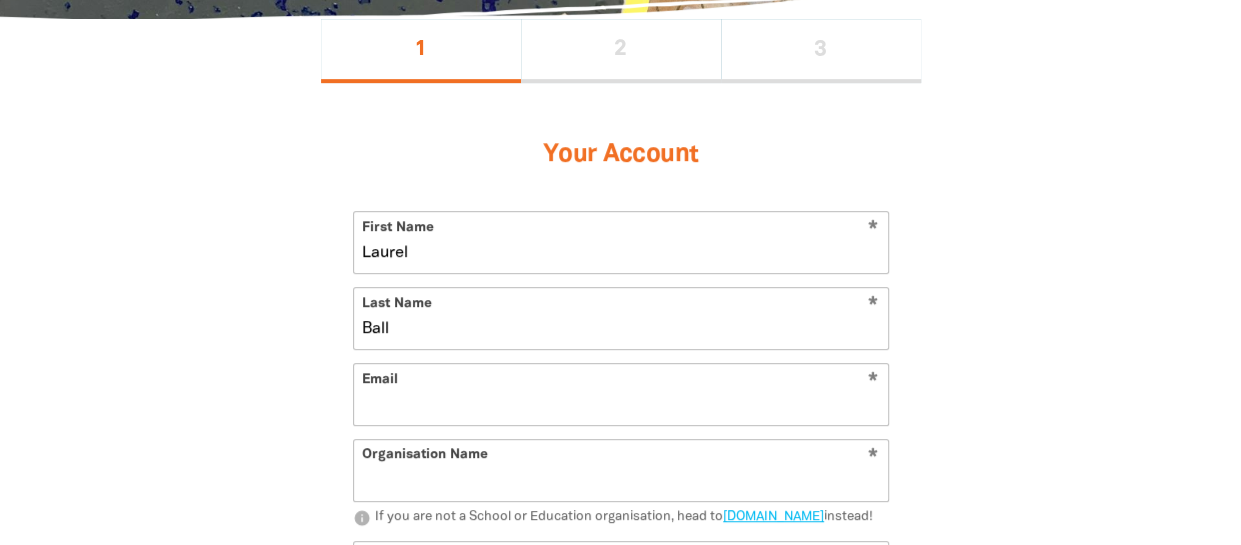 type on "Ball" 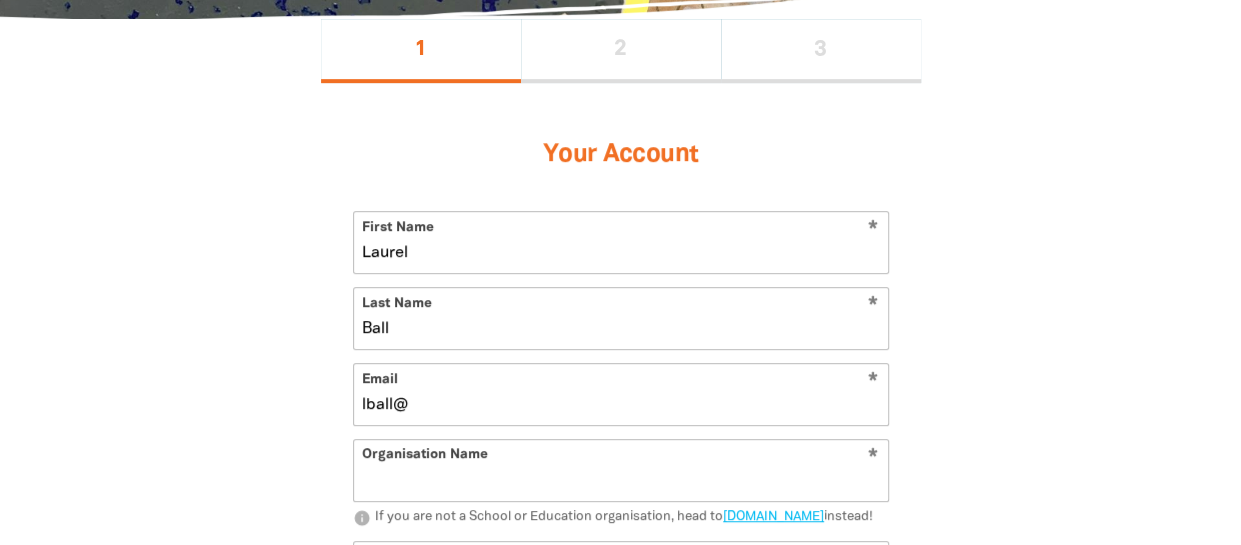 type on "[EMAIL_ADDRESS][DOMAIN_NAME]" 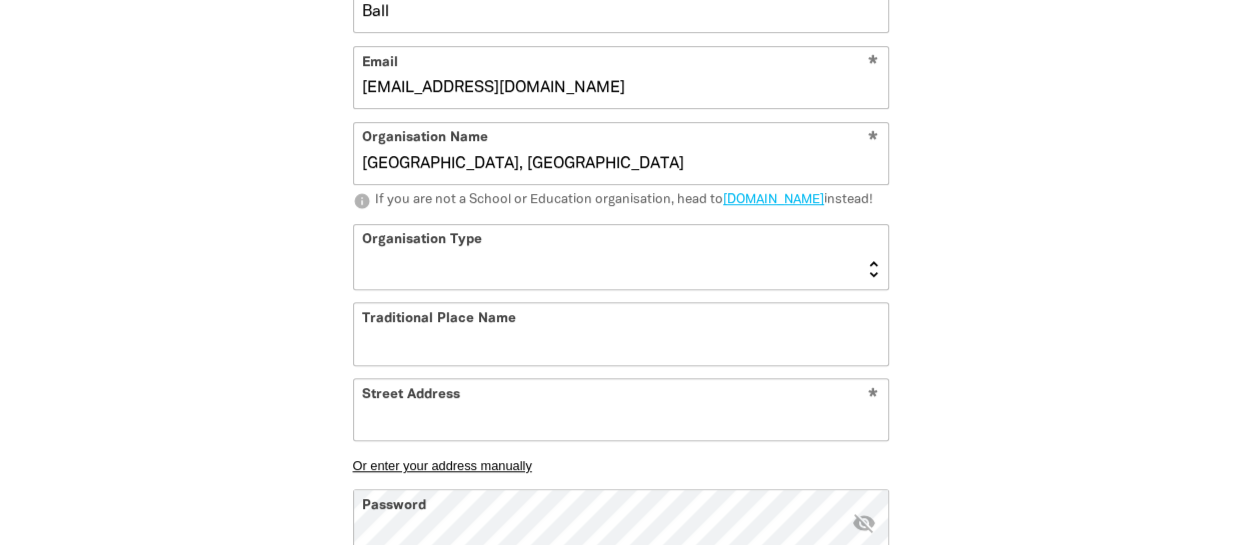 scroll, scrollTop: 766, scrollLeft: 0, axis: vertical 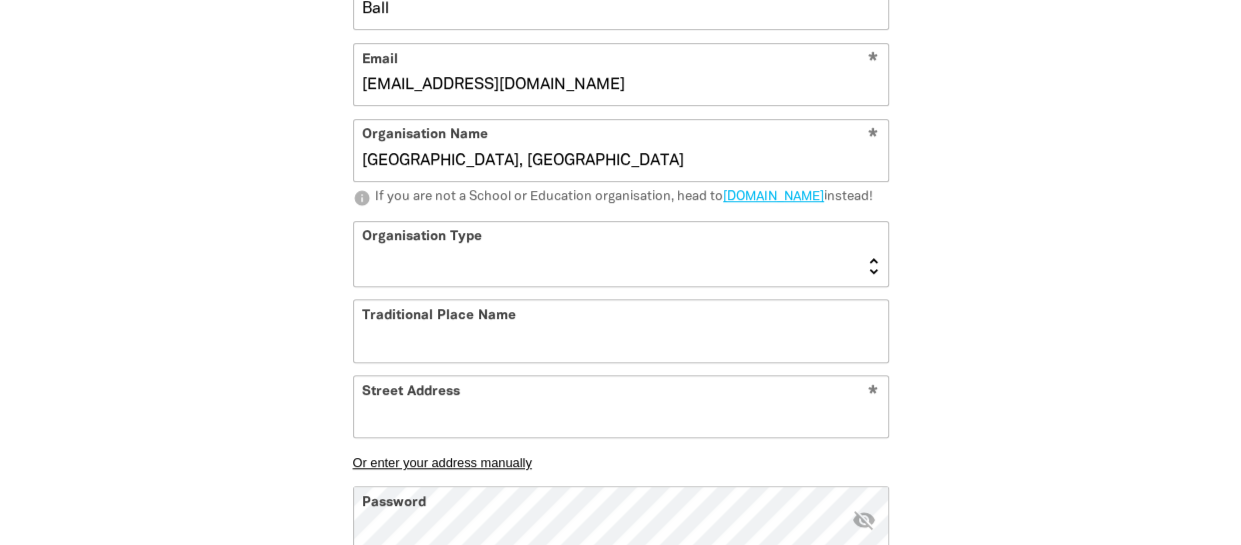 type on "[GEOGRAPHIC_DATA], [GEOGRAPHIC_DATA]" 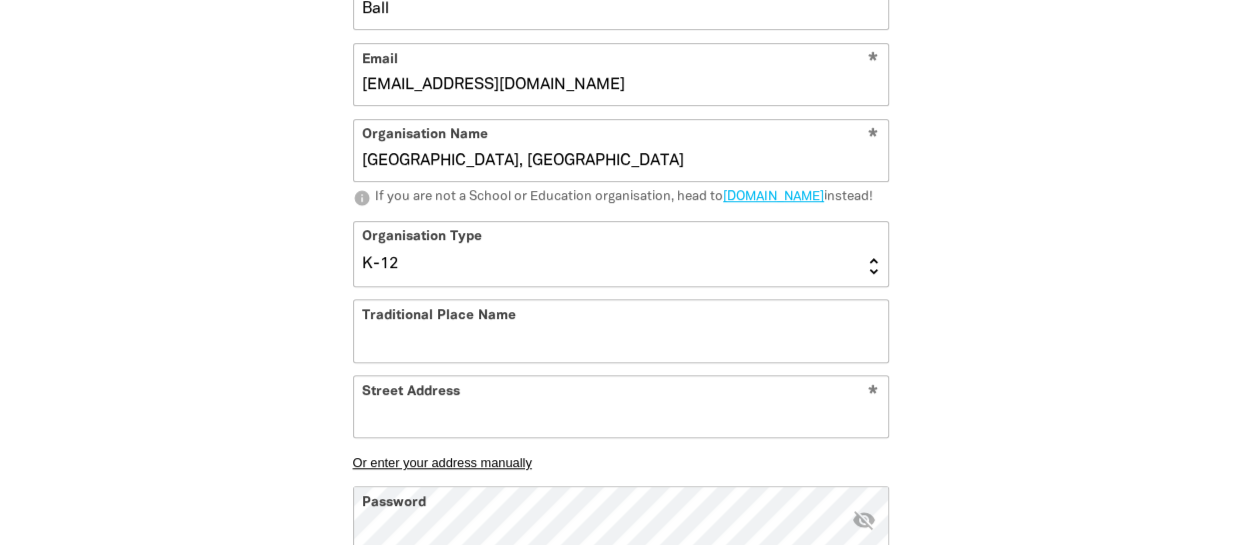 click on "[GEOGRAPHIC_DATA] K-12 University or [GEOGRAPHIC_DATA]" at bounding box center [621, 254] 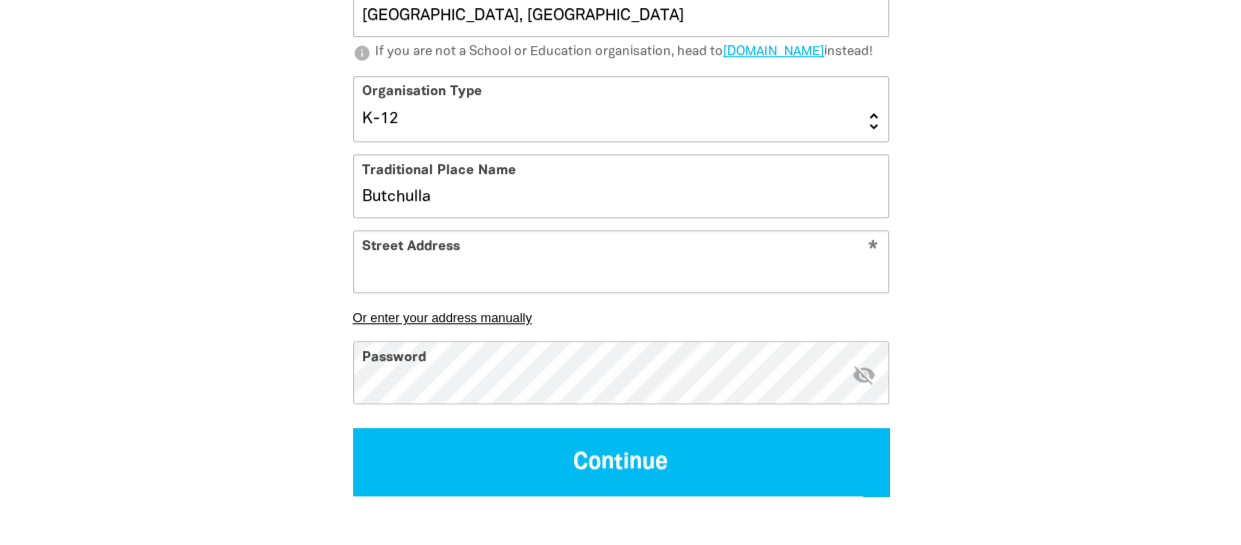 scroll, scrollTop: 912, scrollLeft: 0, axis: vertical 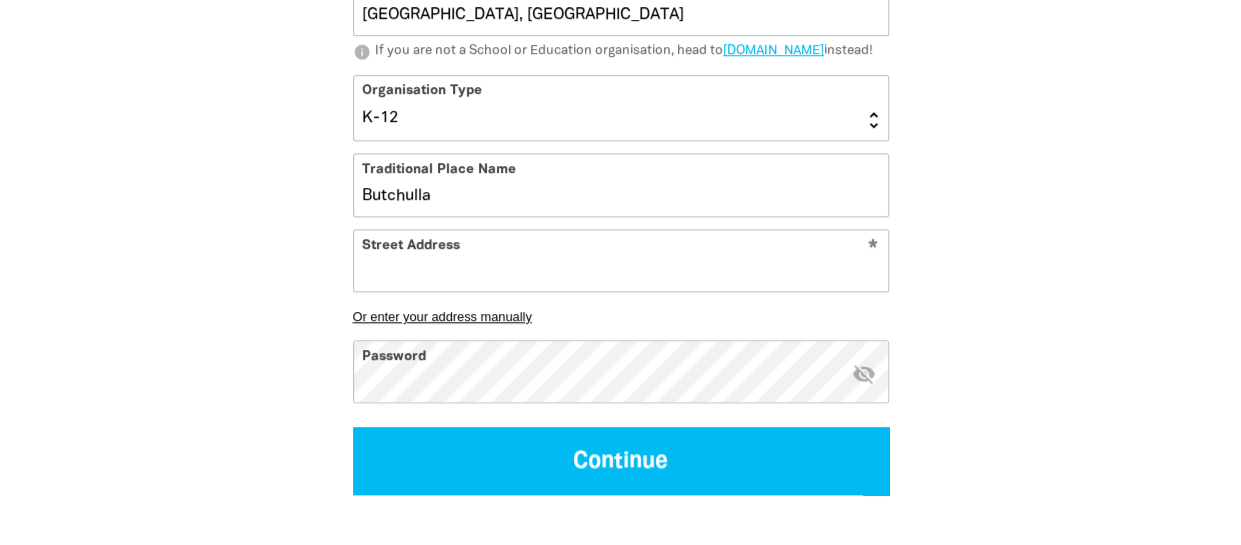 type on "Butchulla" 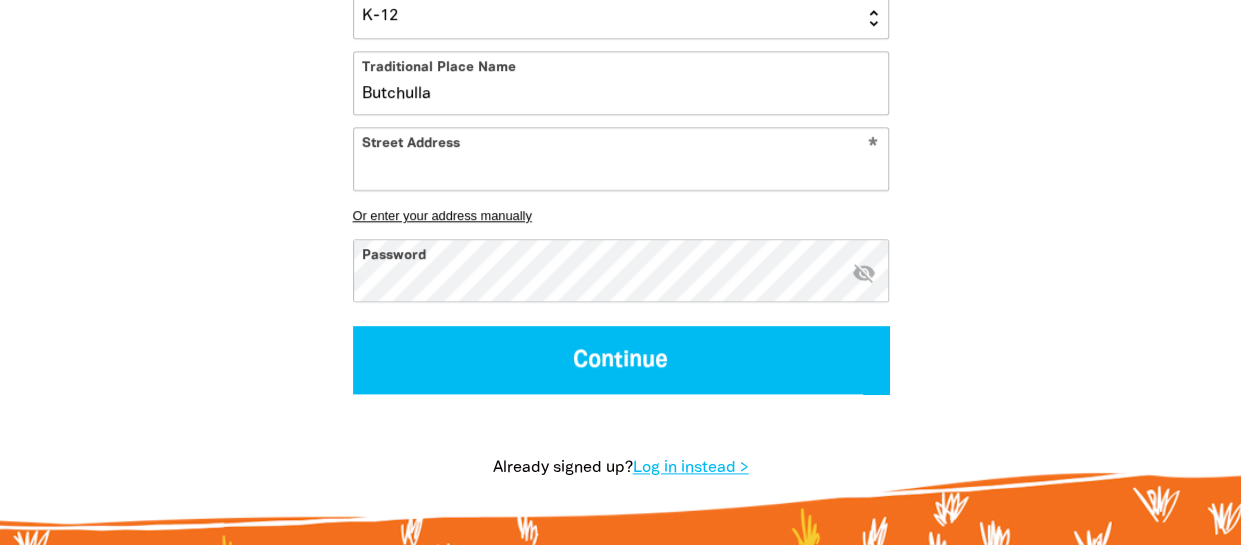 scroll, scrollTop: 1018, scrollLeft: 0, axis: vertical 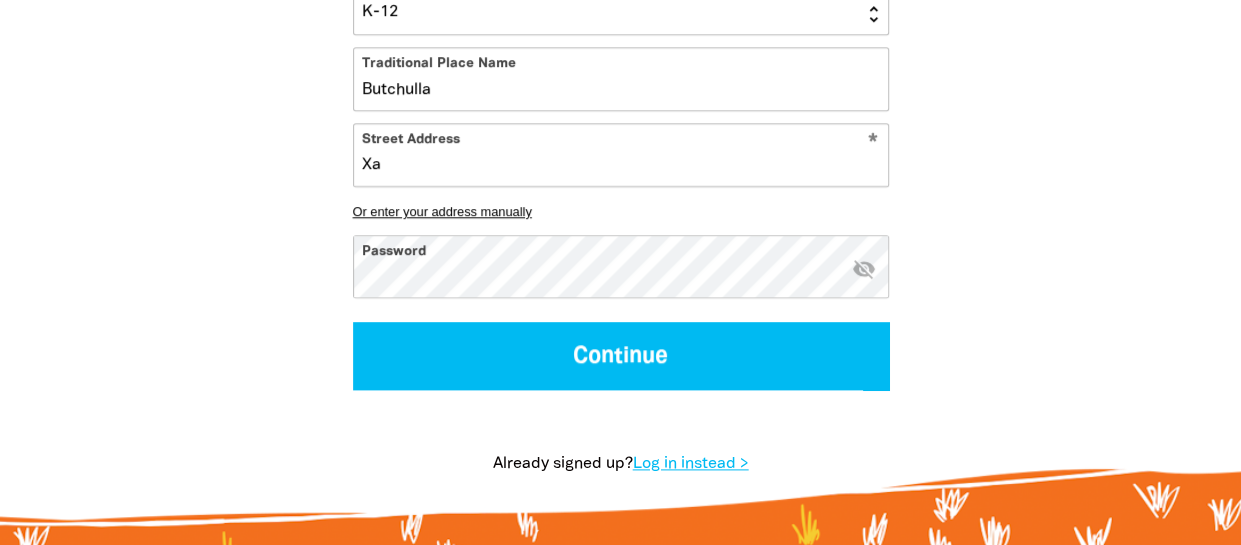 type on "X" 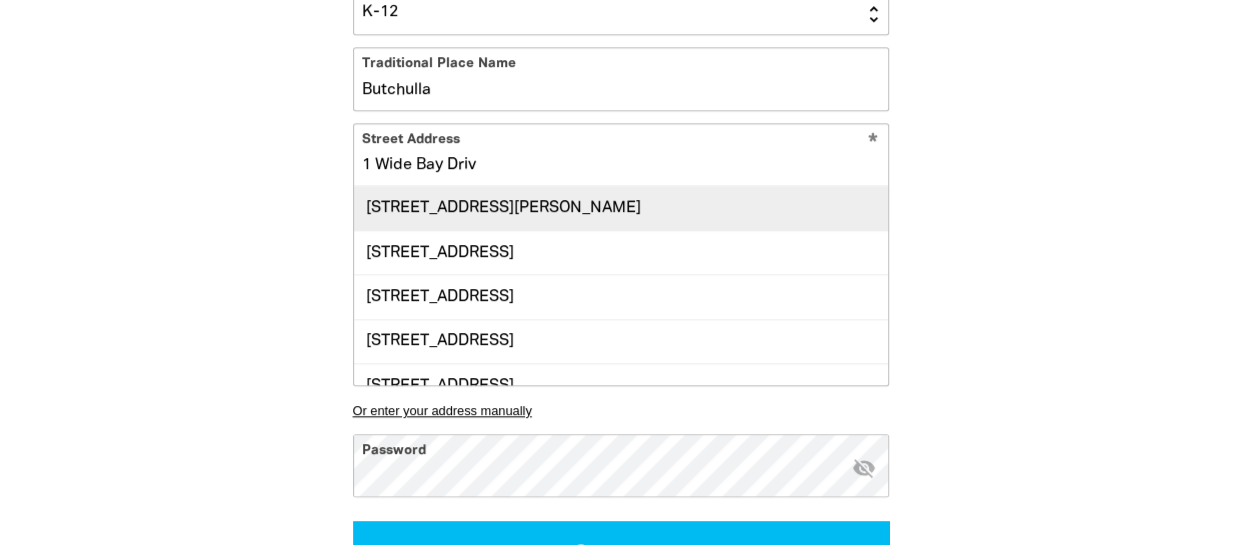 click on "[STREET_ADDRESS][PERSON_NAME]" at bounding box center (621, 207) 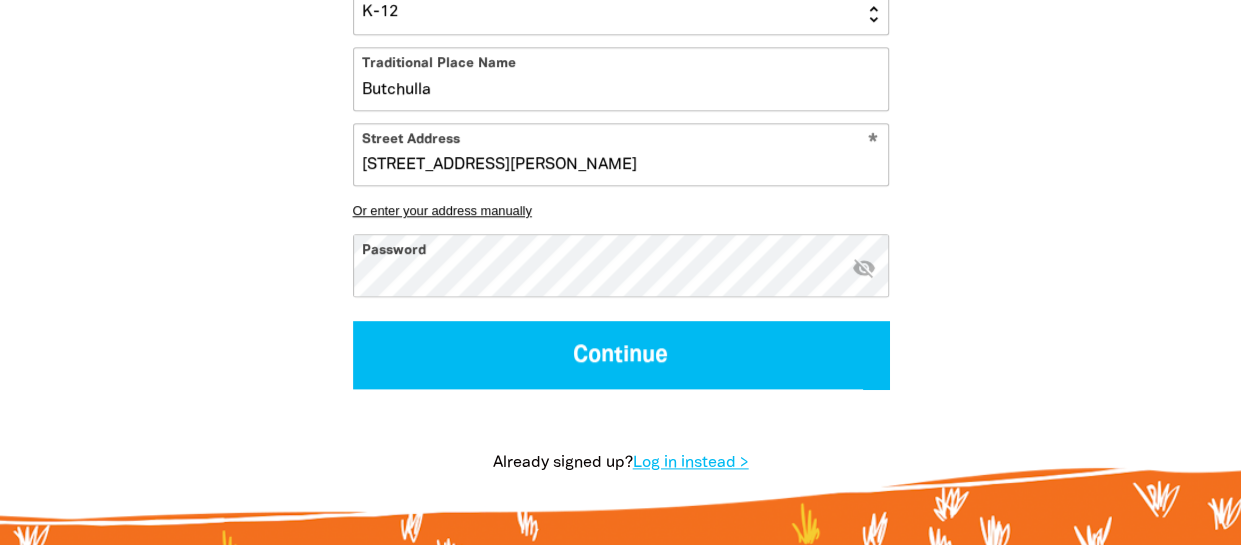click on "visibility_off" at bounding box center (864, 269) 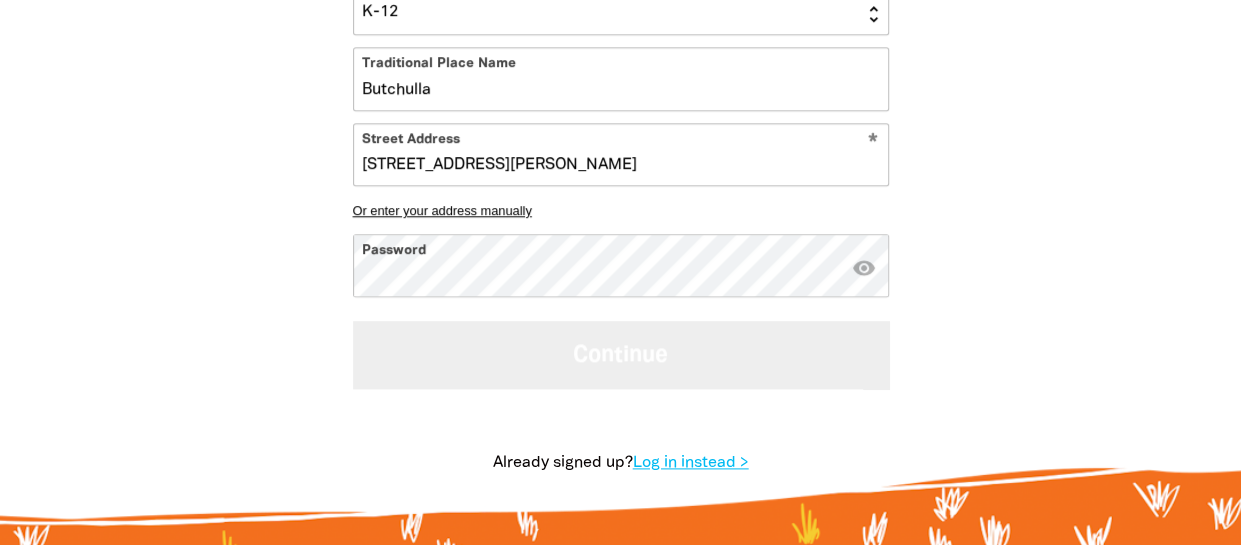 click on "Continue" at bounding box center (621, 354) 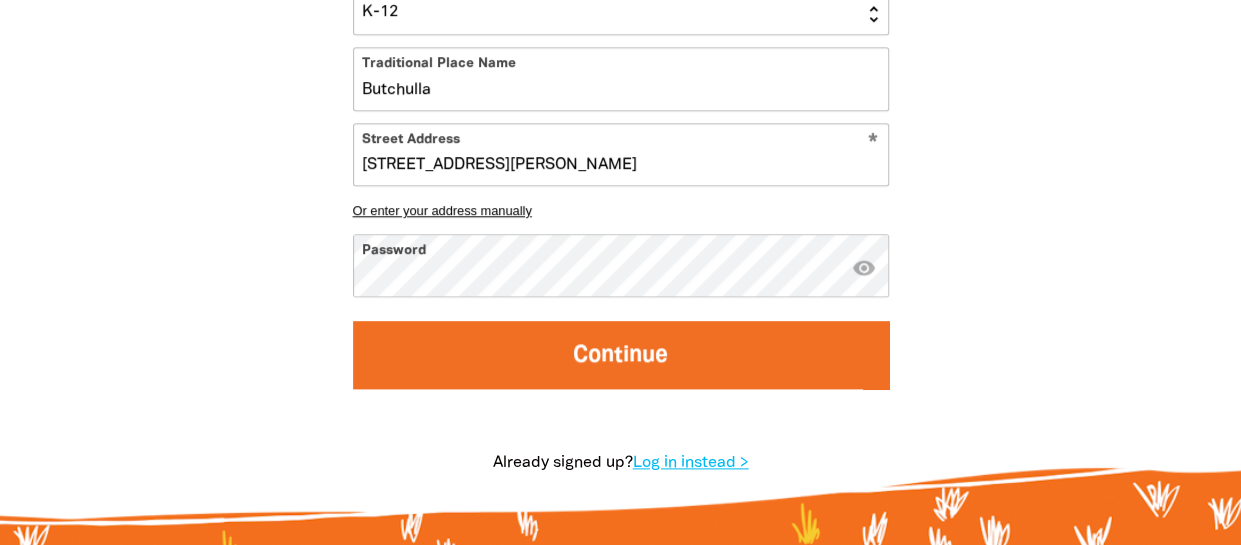 scroll, scrollTop: 448, scrollLeft: 0, axis: vertical 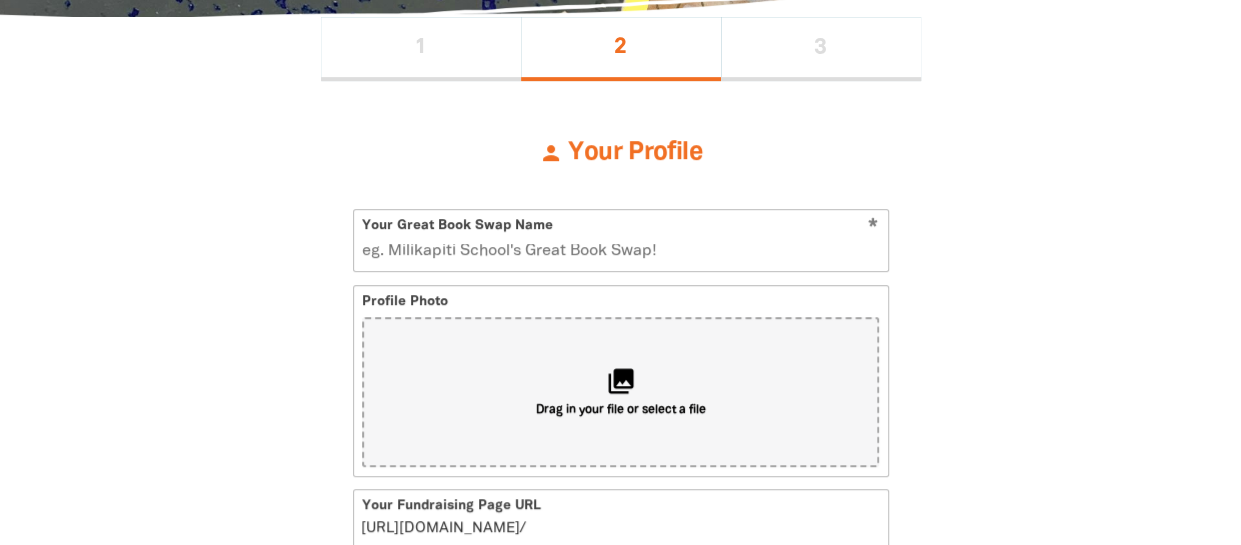 click on "Your Great Book Swap Name" at bounding box center (621, 240) 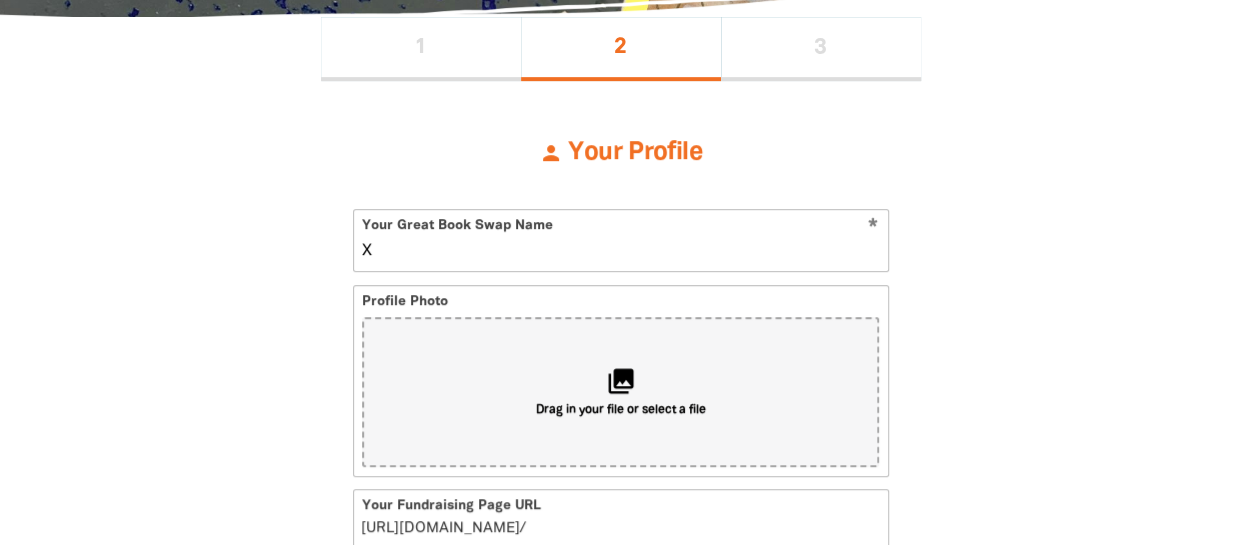 type on "Xa" 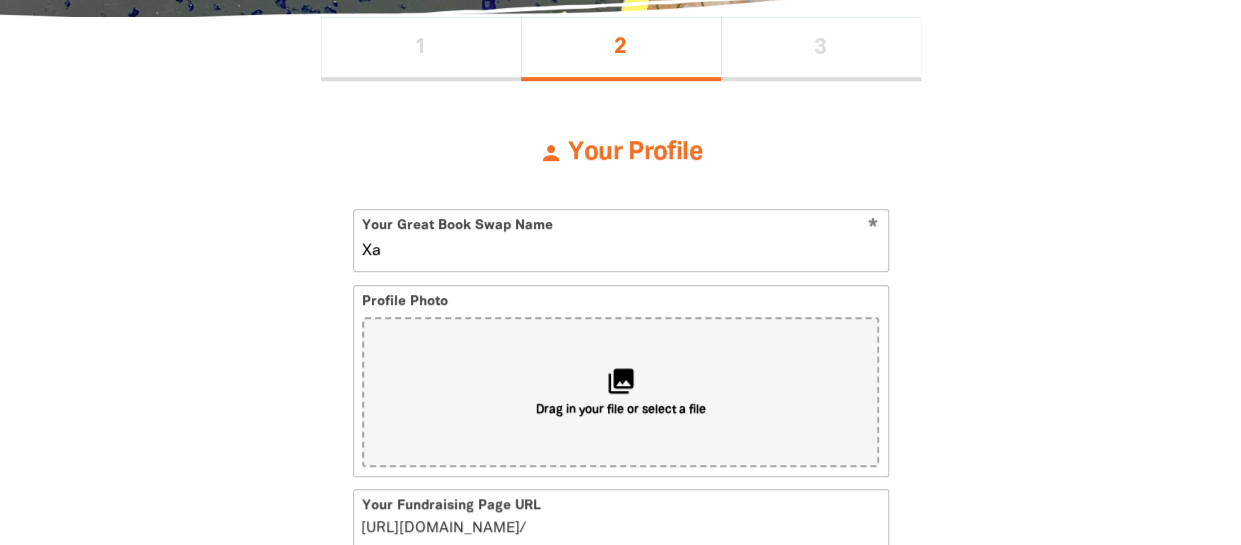 type on "x" 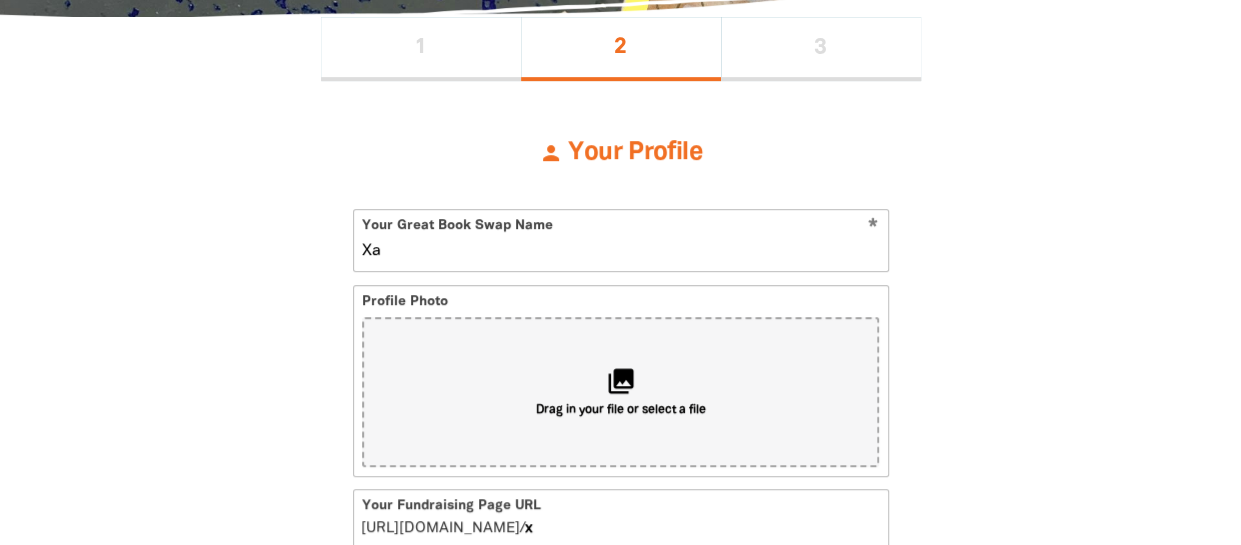 type on "Xav" 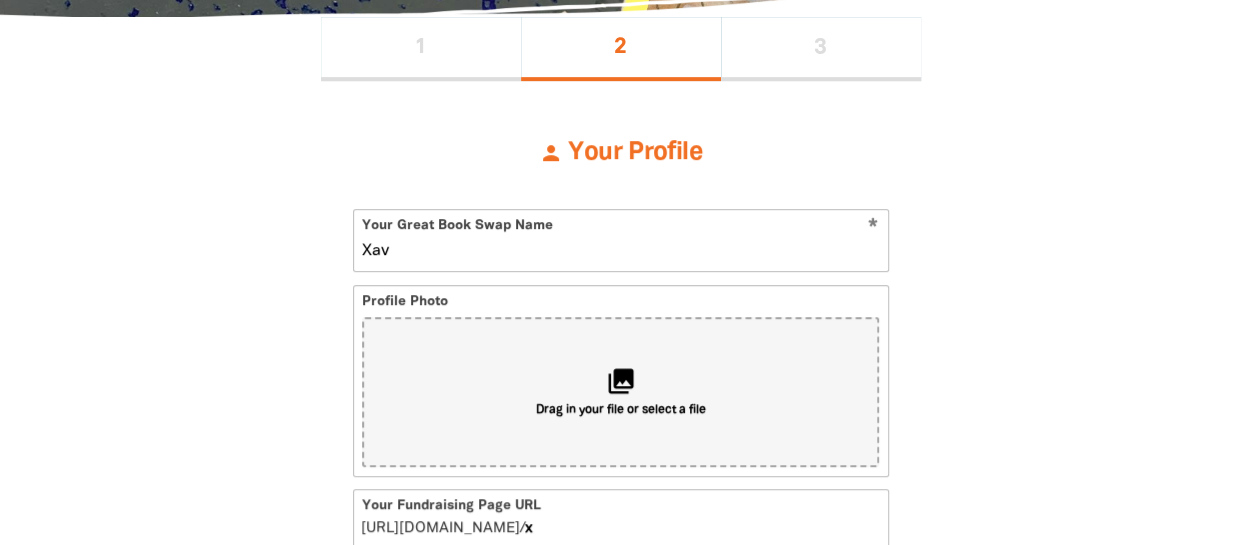 type on "xa" 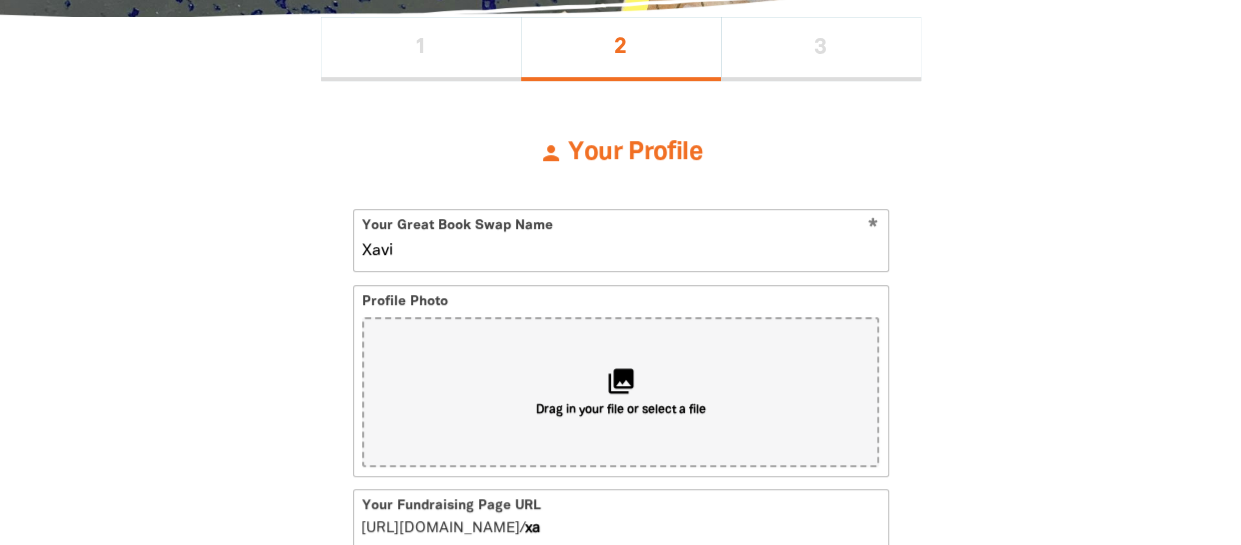 type on "[PERSON_NAME]" 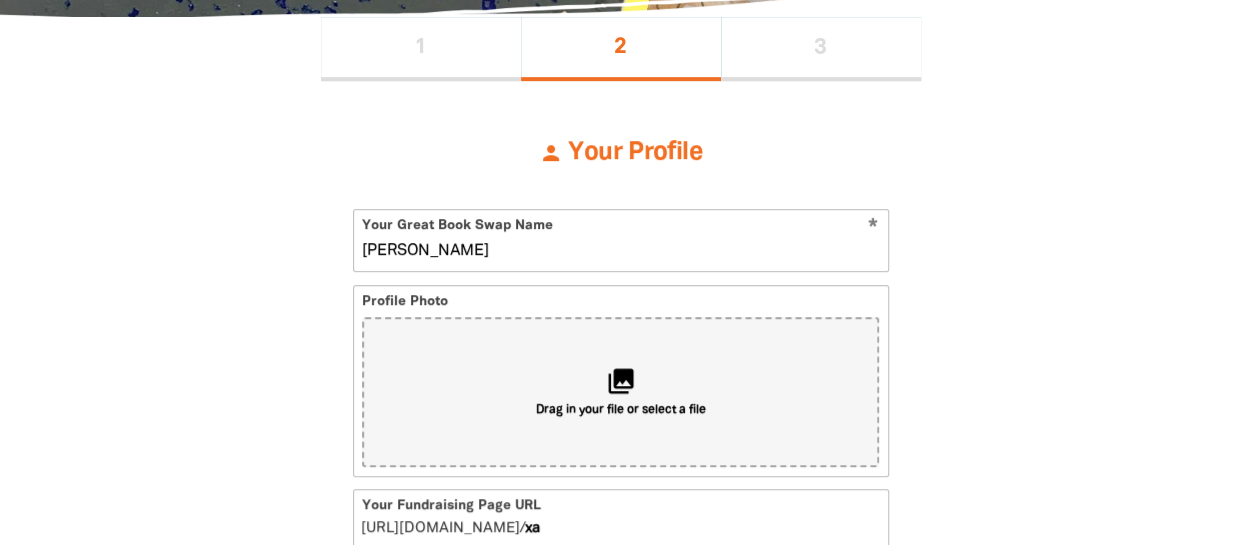 type on "xavie" 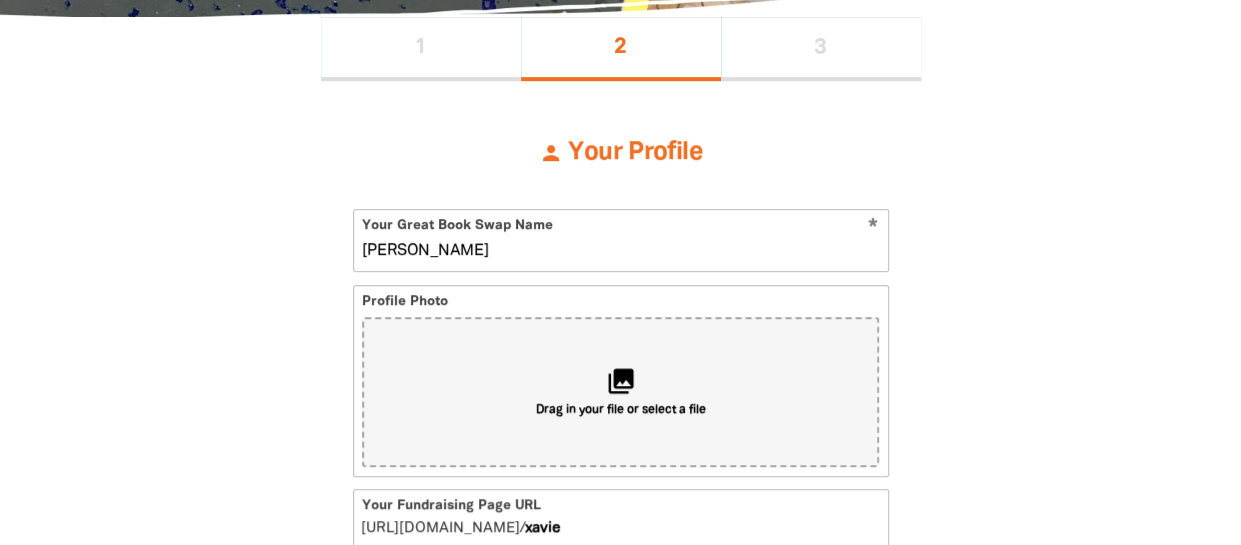 type on "[PERSON_NAME]" 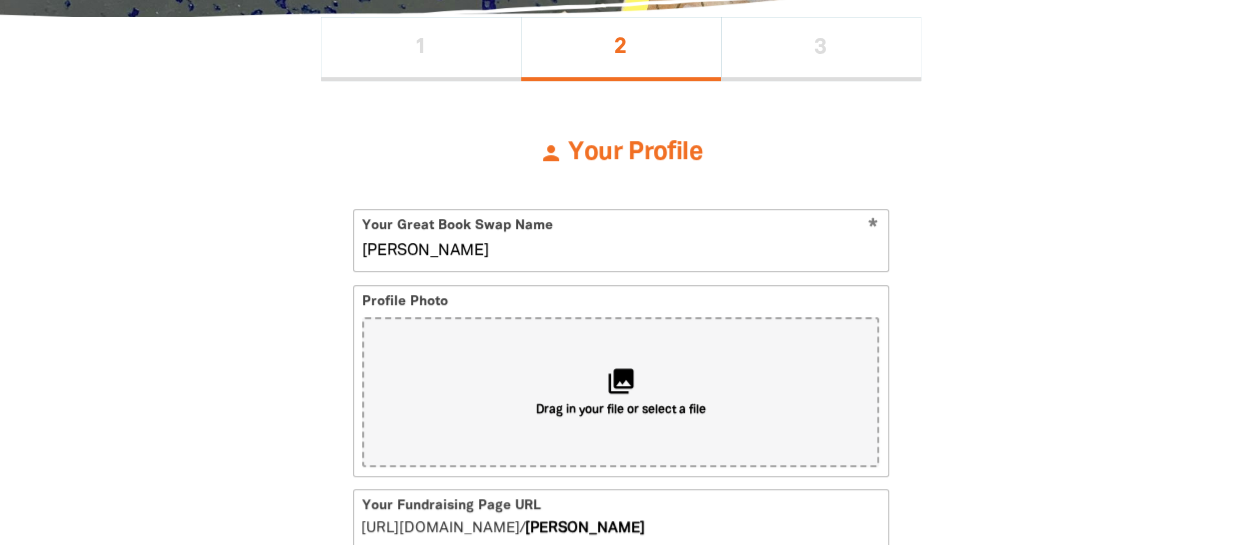 type on "[PERSON_NAME]" 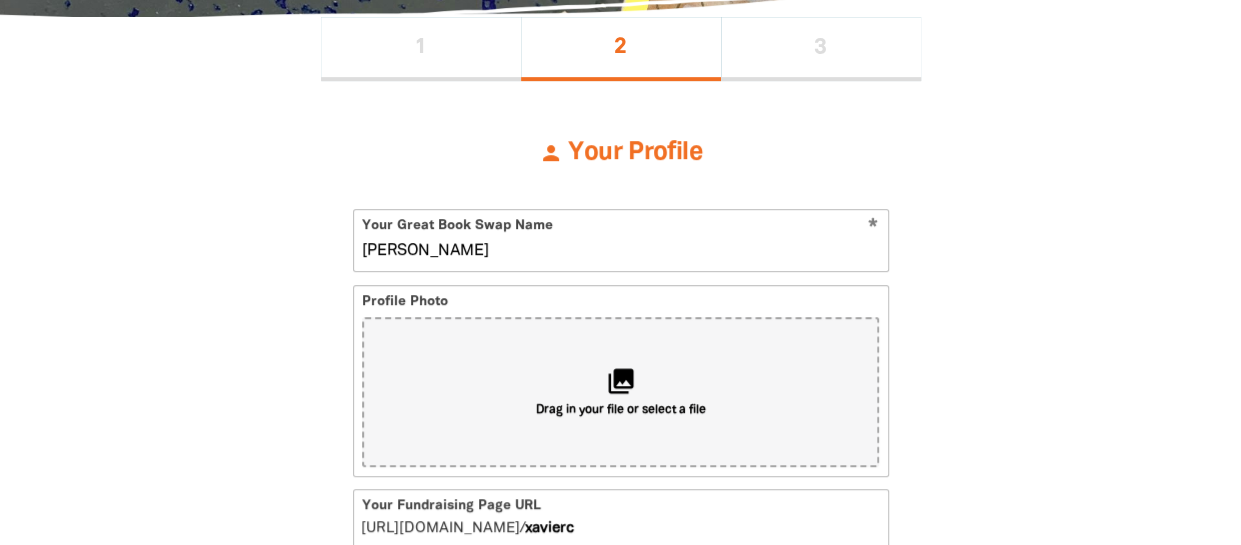 type on "Xavier Co" 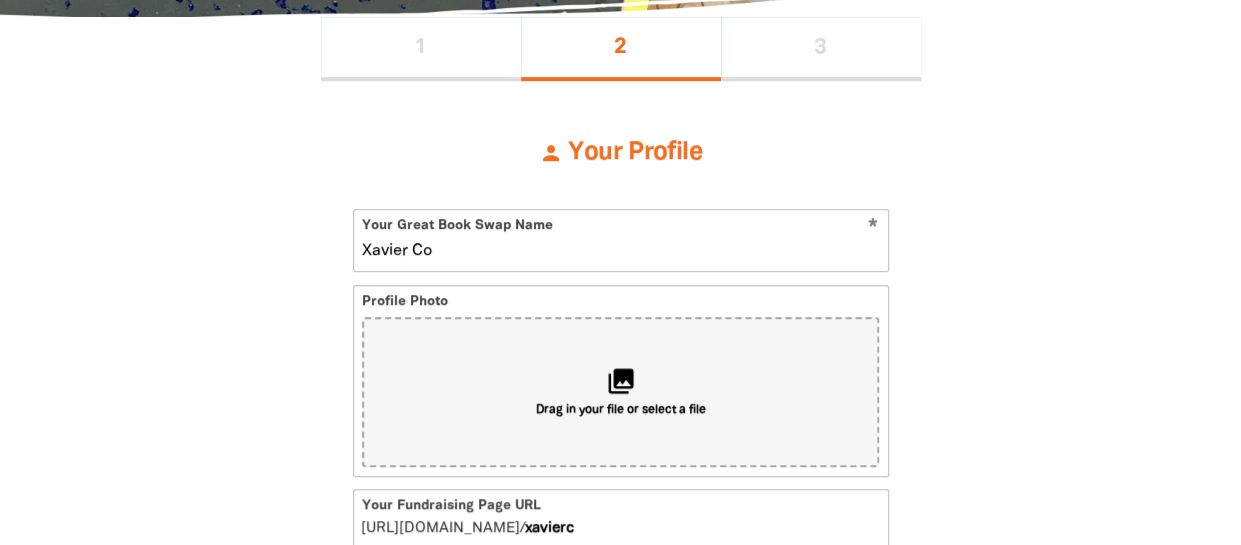 type on "xavierco" 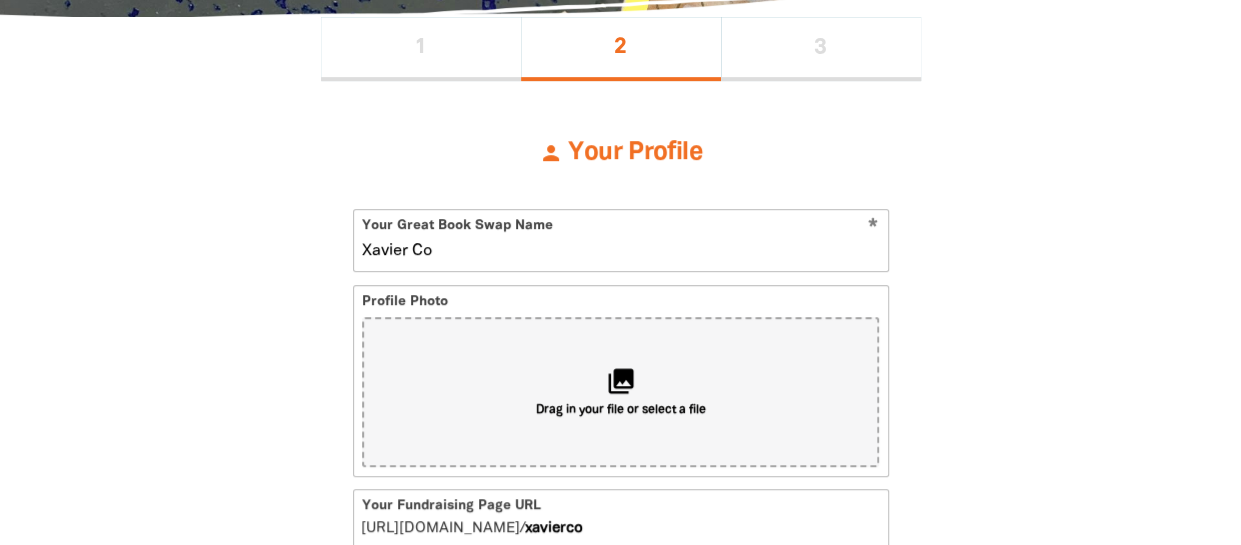 type on "[PERSON_NAME]" 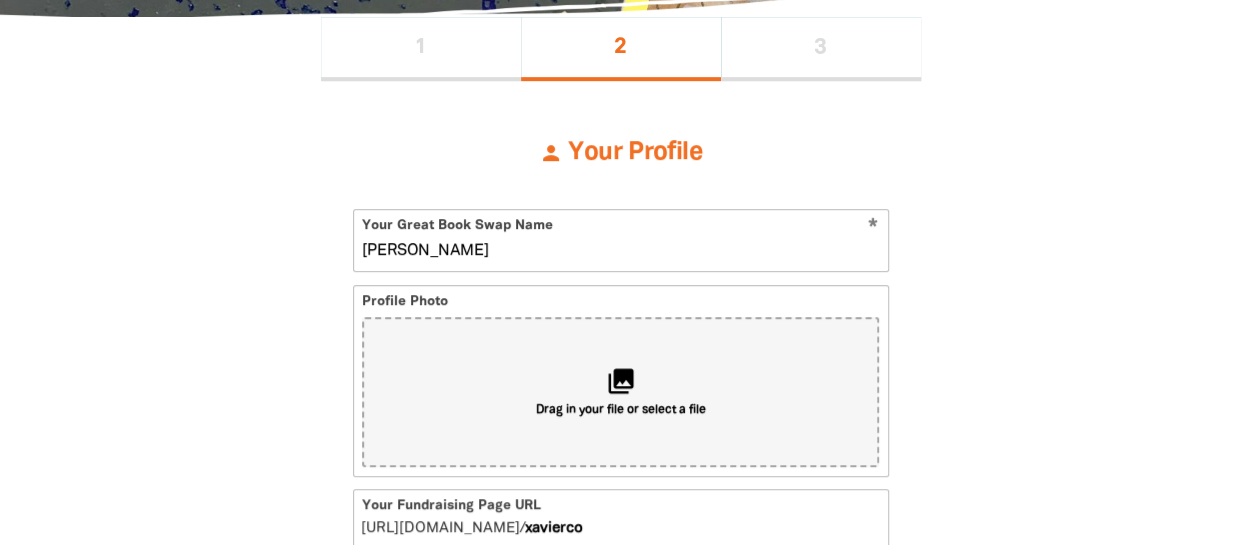 type on "xavierc" 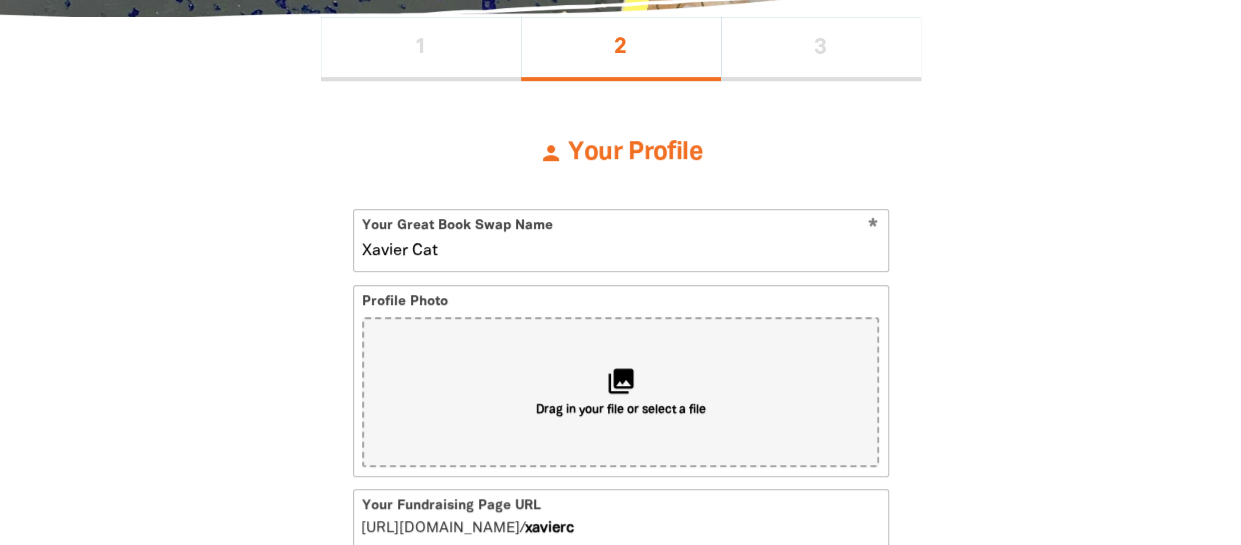 type on "[PERSON_NAME]" 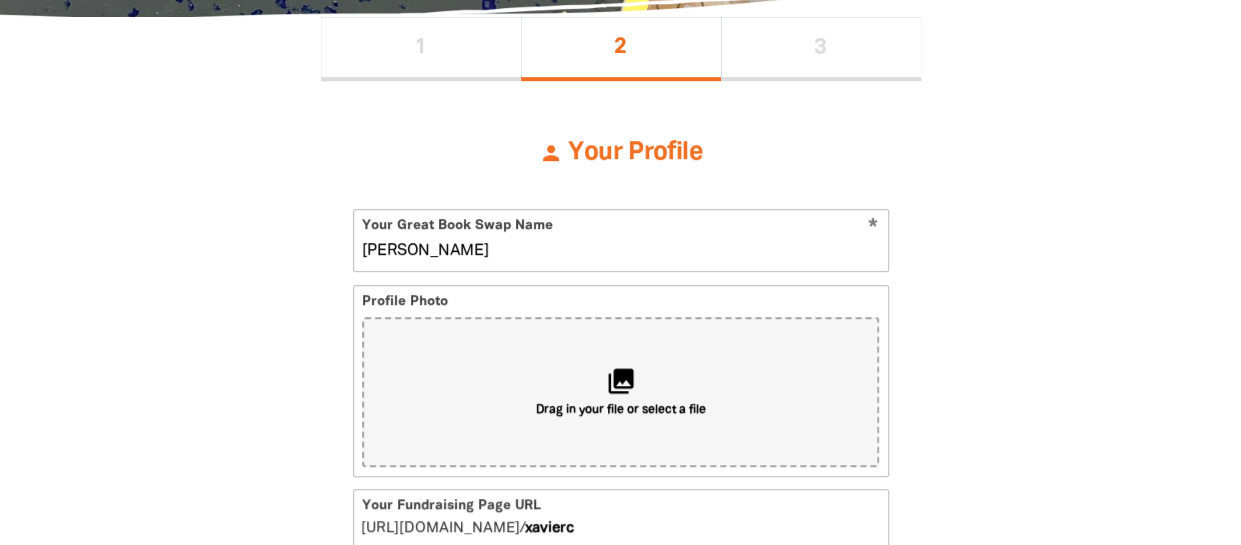 type on "xaviercath" 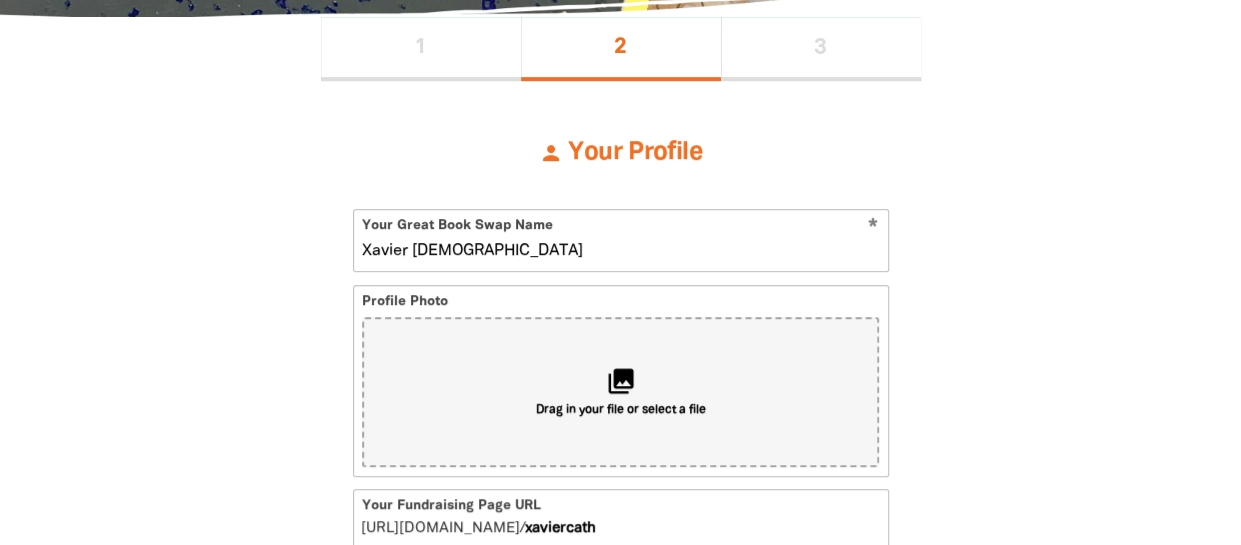 type on "Xavier [DEMOGRAPHIC_DATA]" 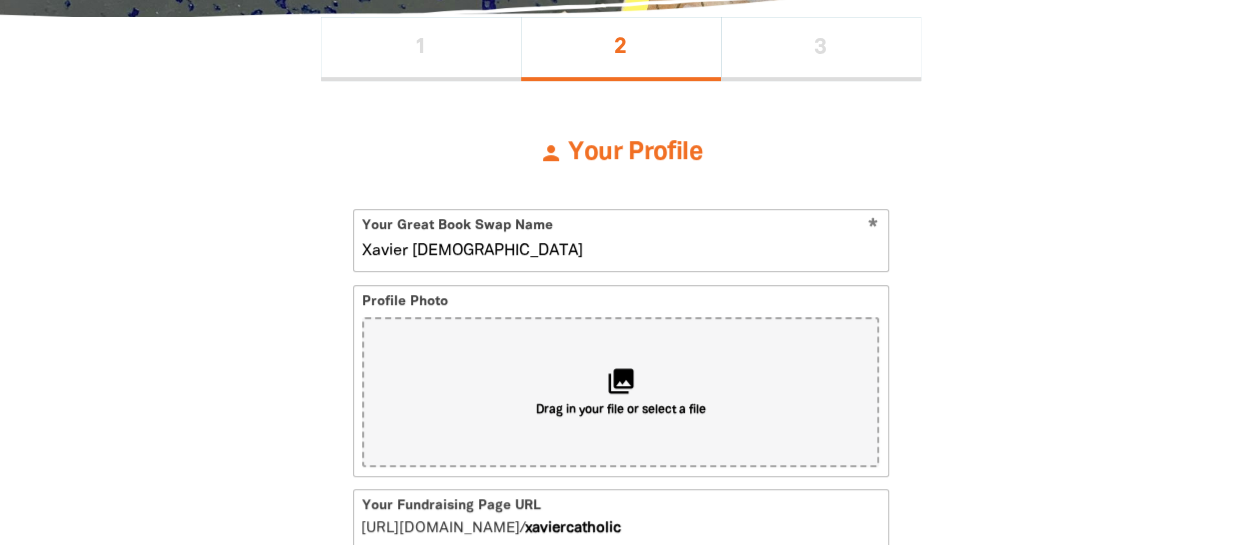 type on "Xavier Catholic C" 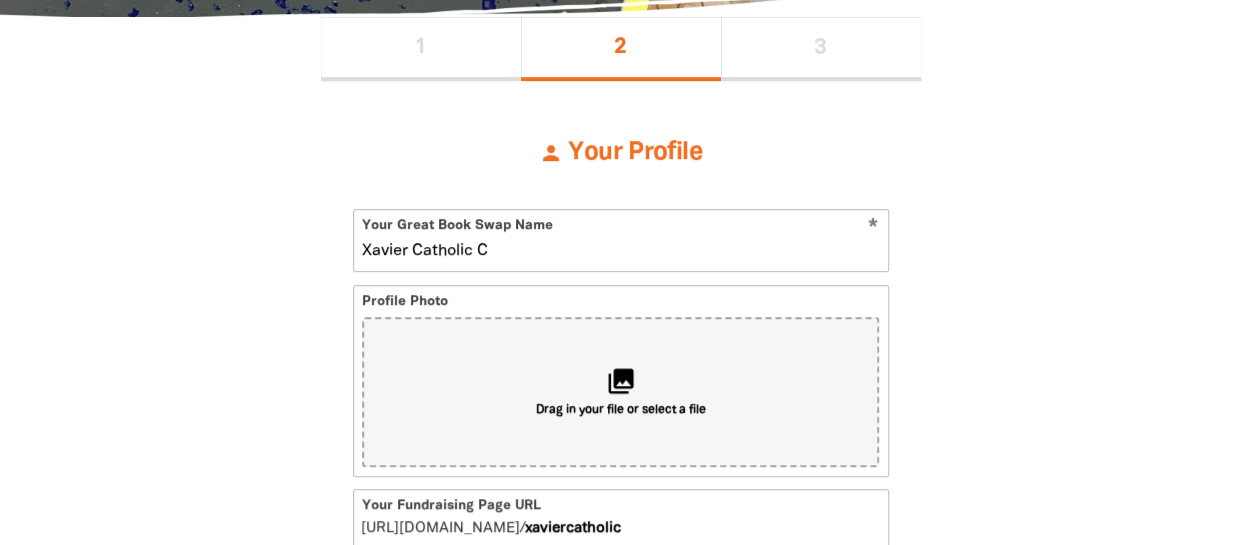 type on "xaviercatholicc" 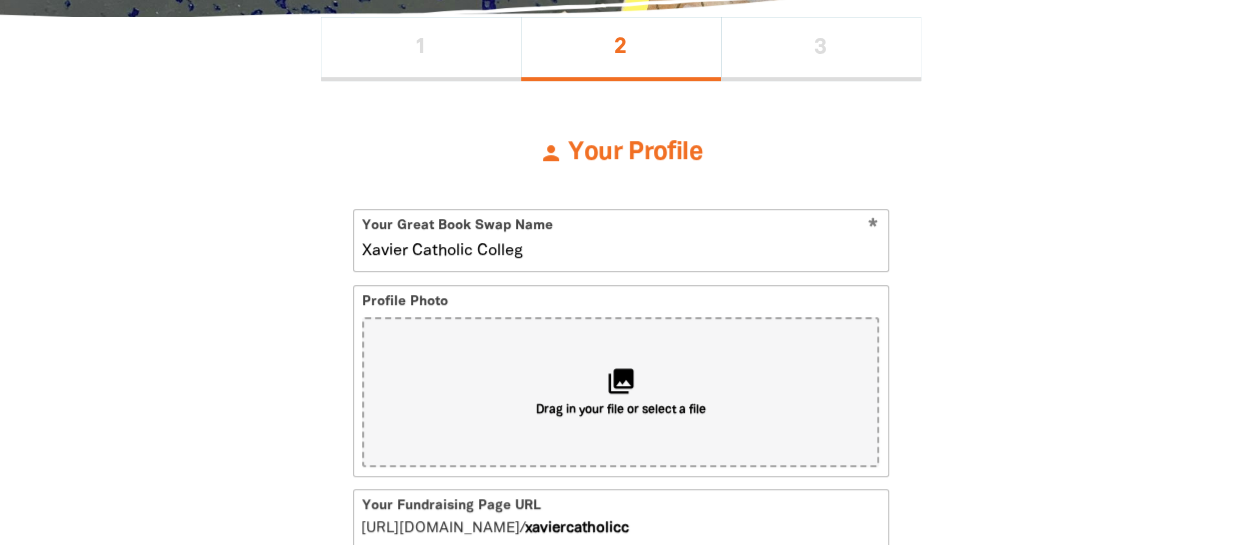 type on "[GEOGRAPHIC_DATA]" 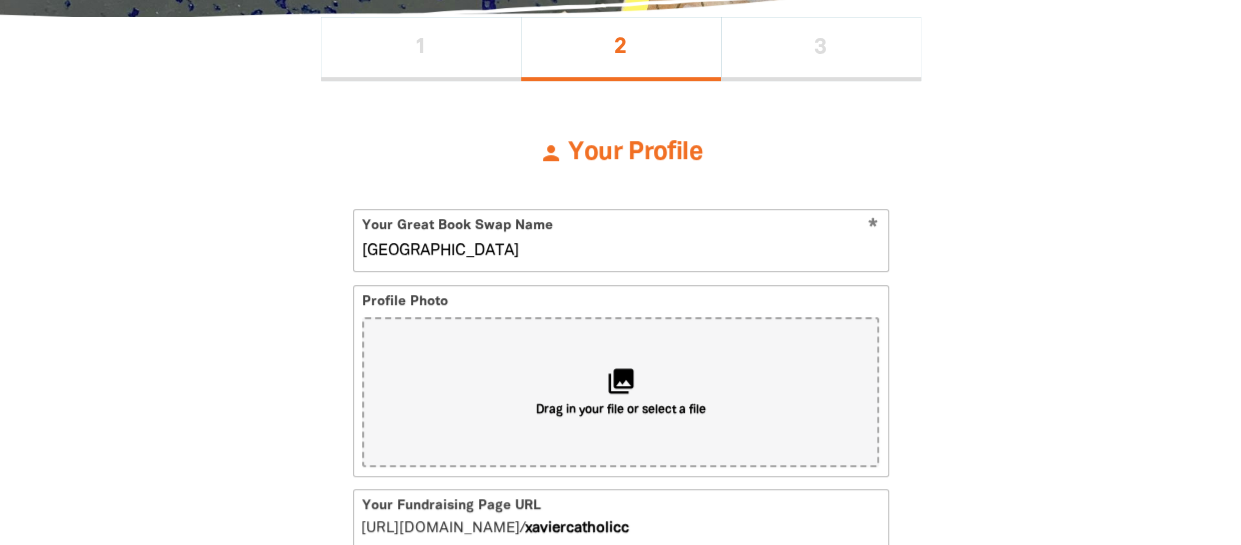 type on "xaviercatholiccollege" 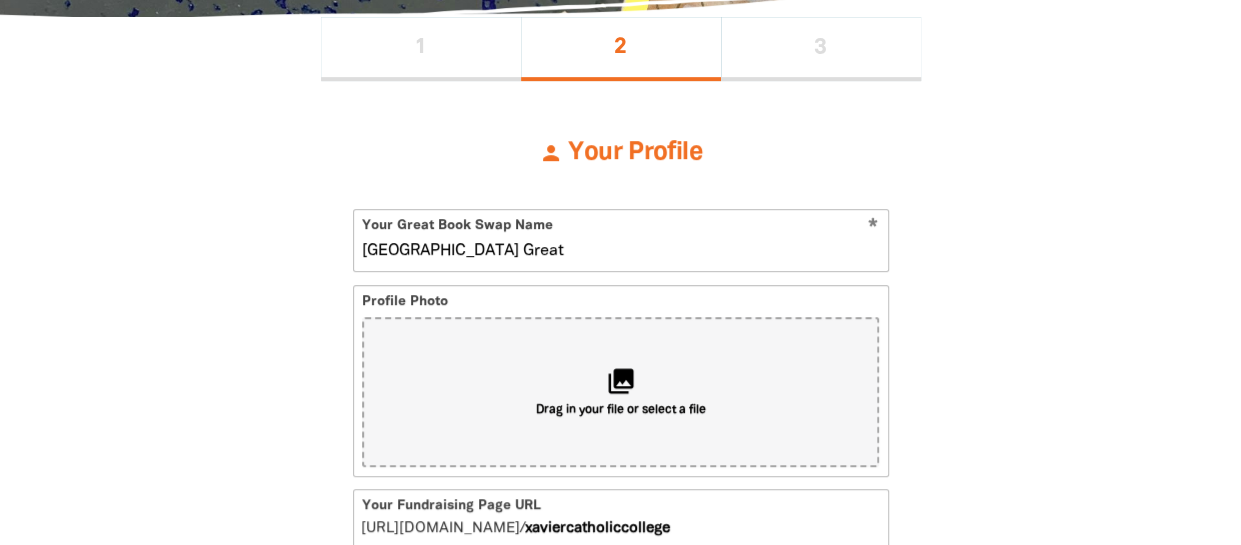 type on "[GEOGRAPHIC_DATA] Great" 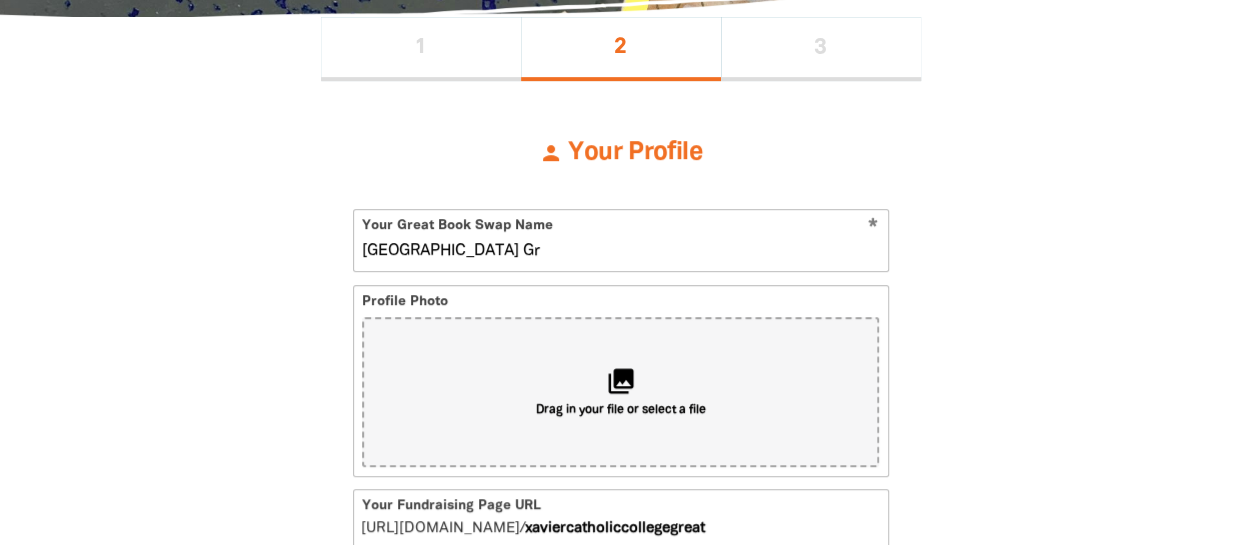 type on "[GEOGRAPHIC_DATA] G" 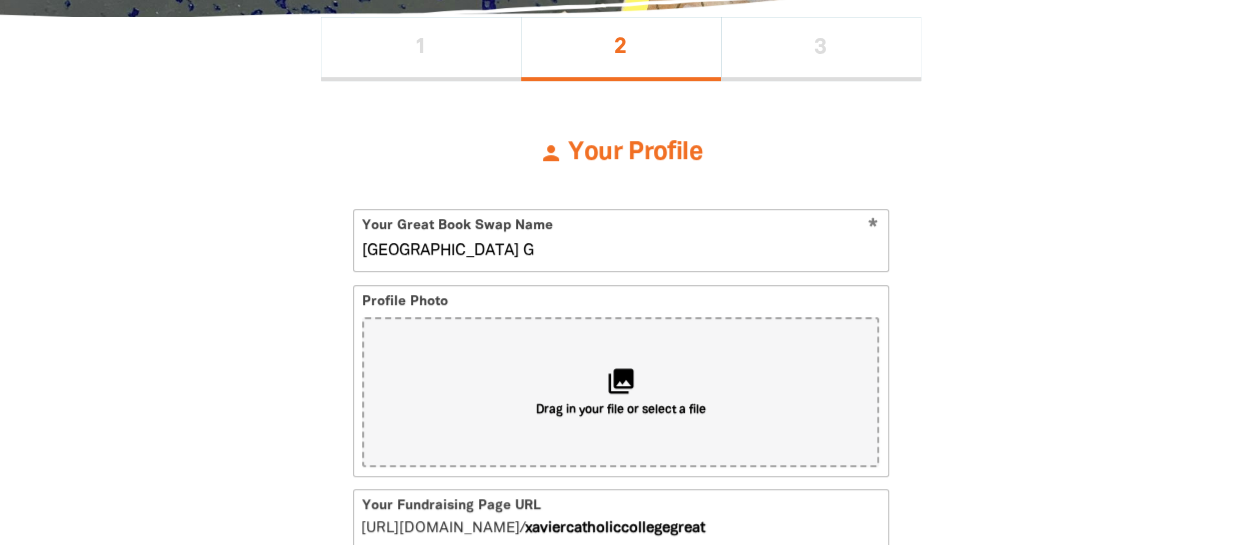 type on "xaviercatholiccollegeg" 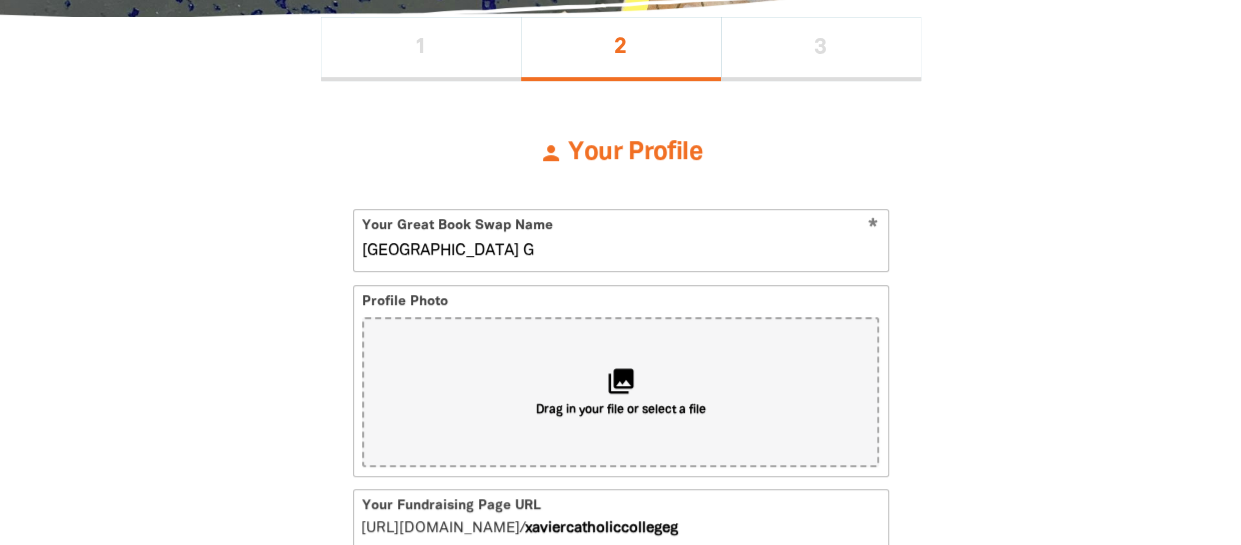 type on "[GEOGRAPHIC_DATA]" 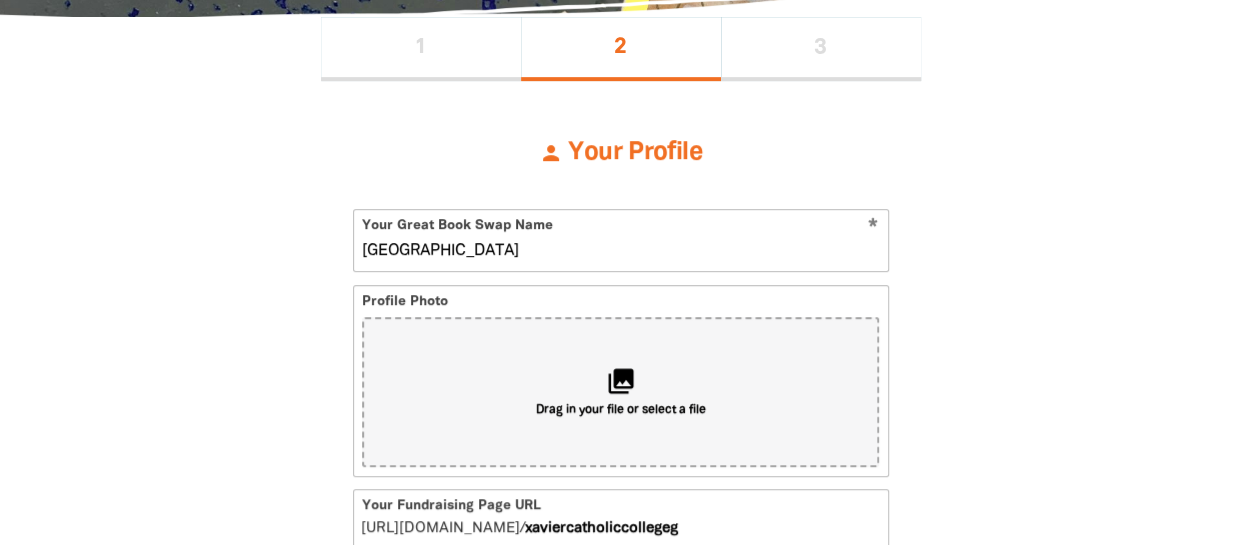 type on "xaviercatholiccollege" 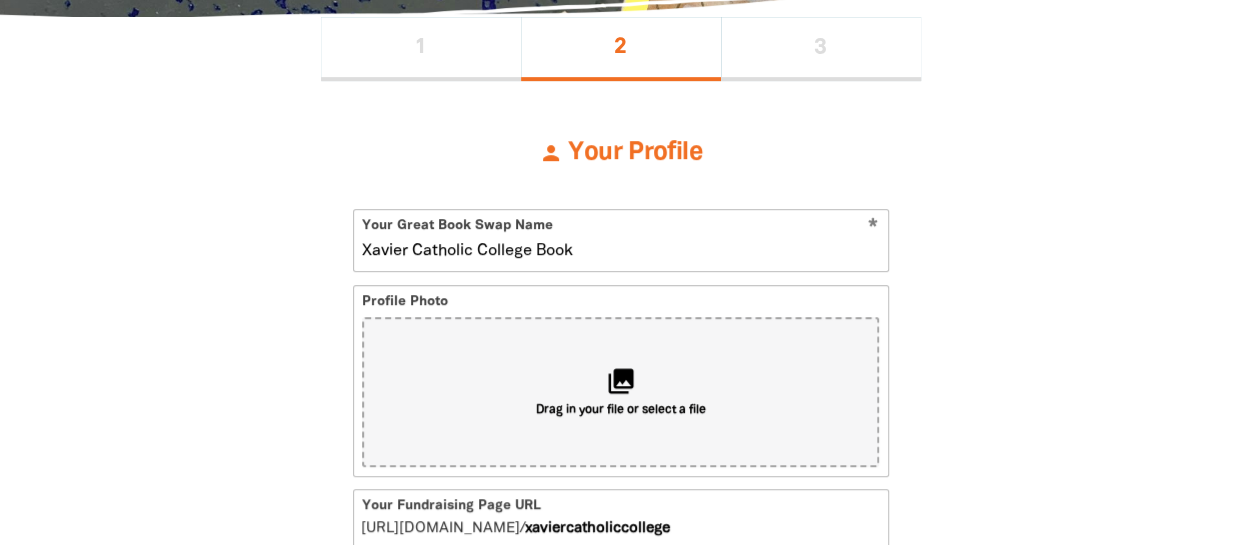 type on "Xavier Catholic College Book" 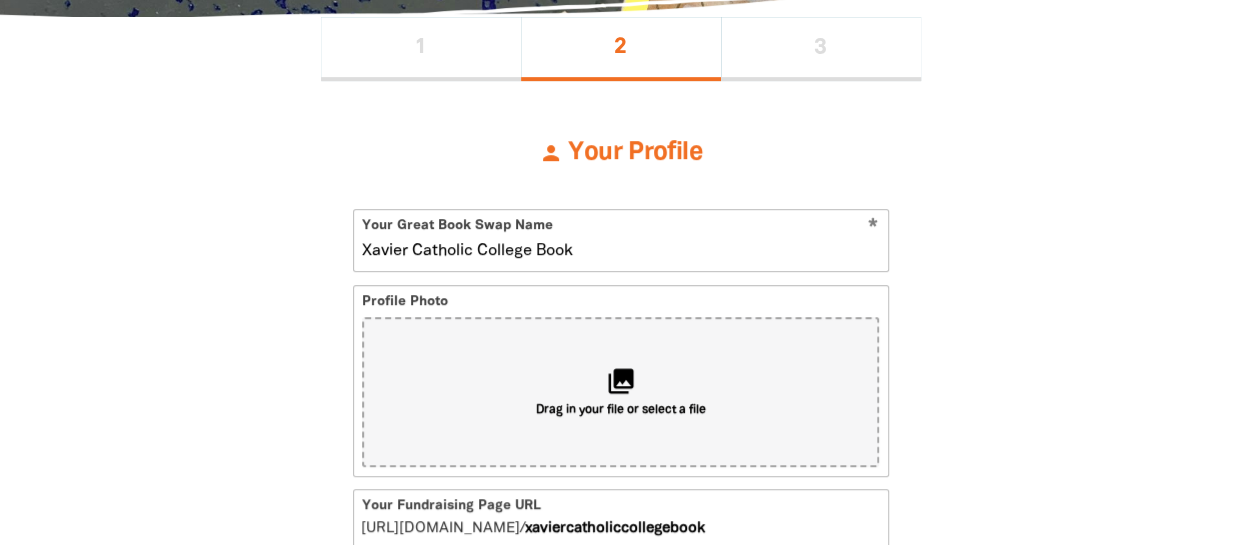 type on "[GEOGRAPHIC_DATA] Book S" 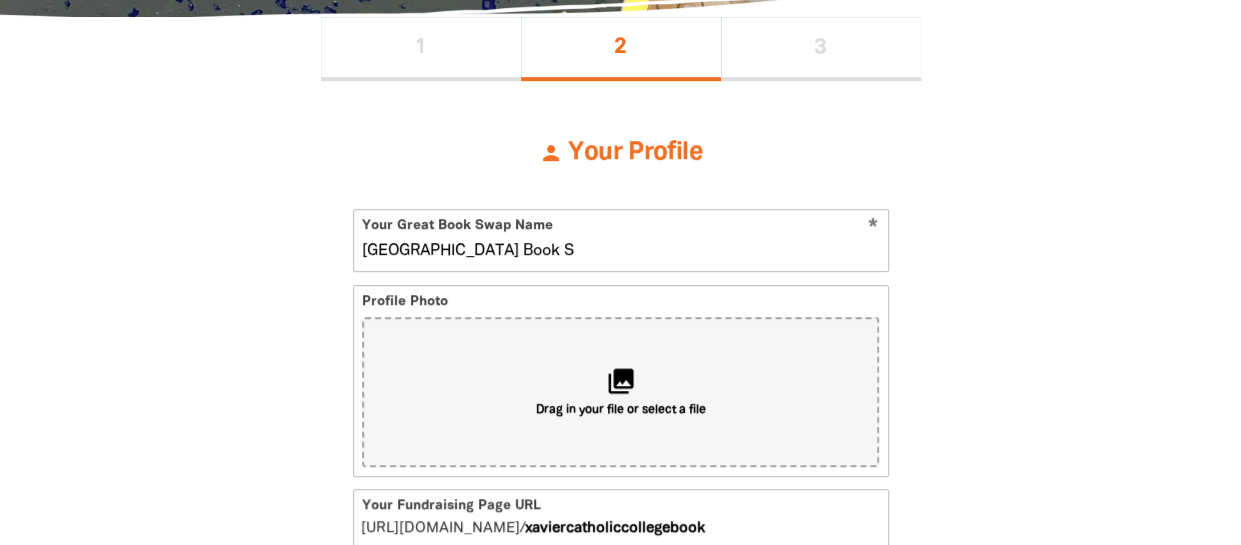 type on "xaviercatholiccollegebooks" 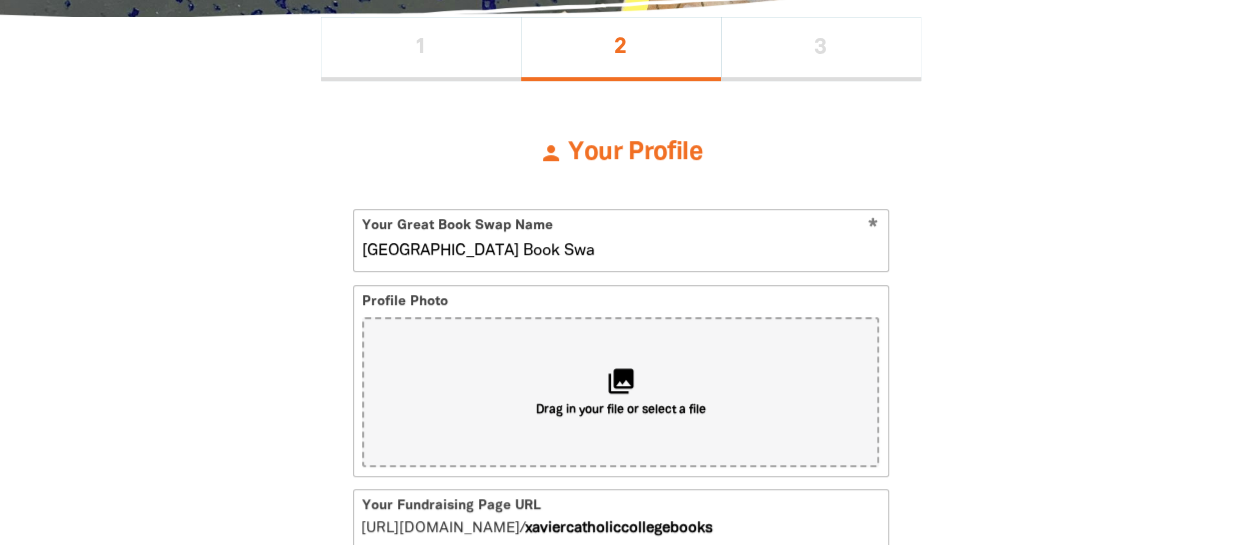 type on "[GEOGRAPHIC_DATA] Book Swap" 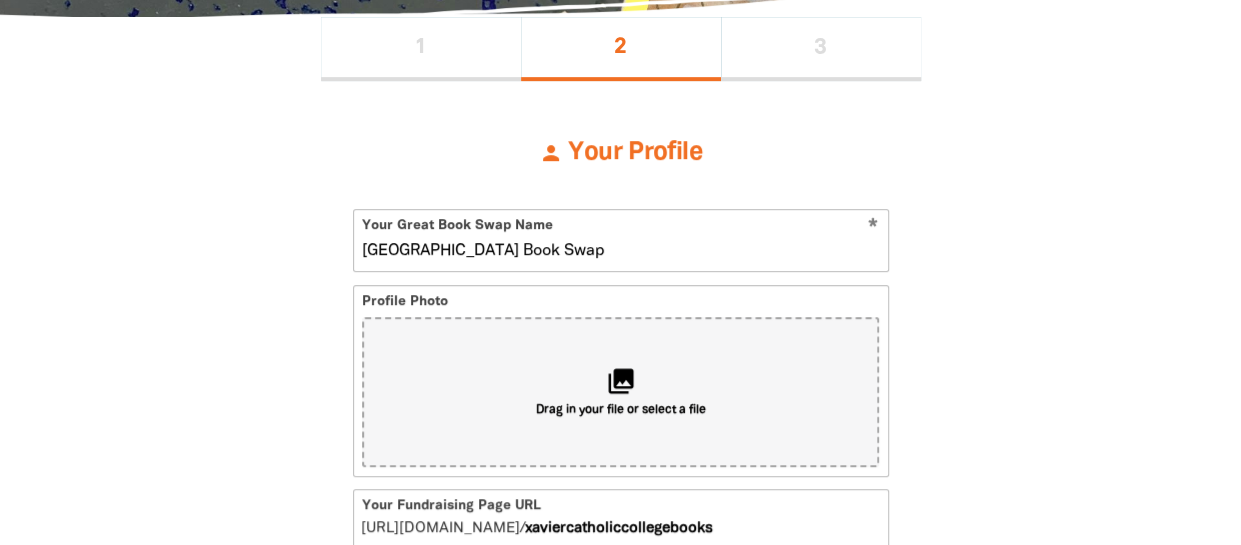 type on "xaviercatholiccollegebookswap" 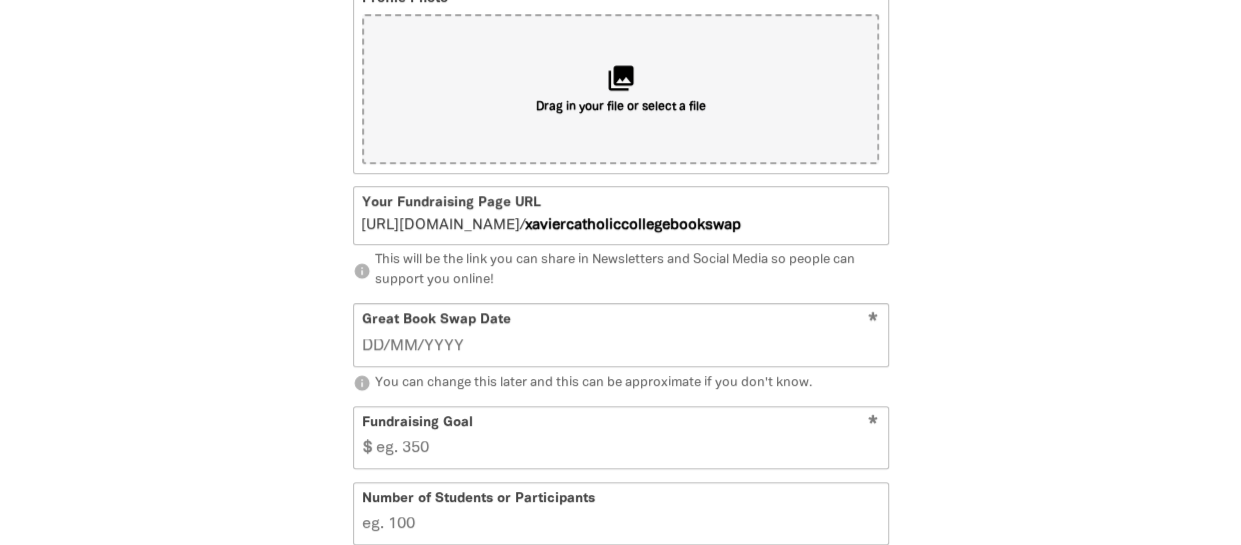 scroll, scrollTop: 762, scrollLeft: 0, axis: vertical 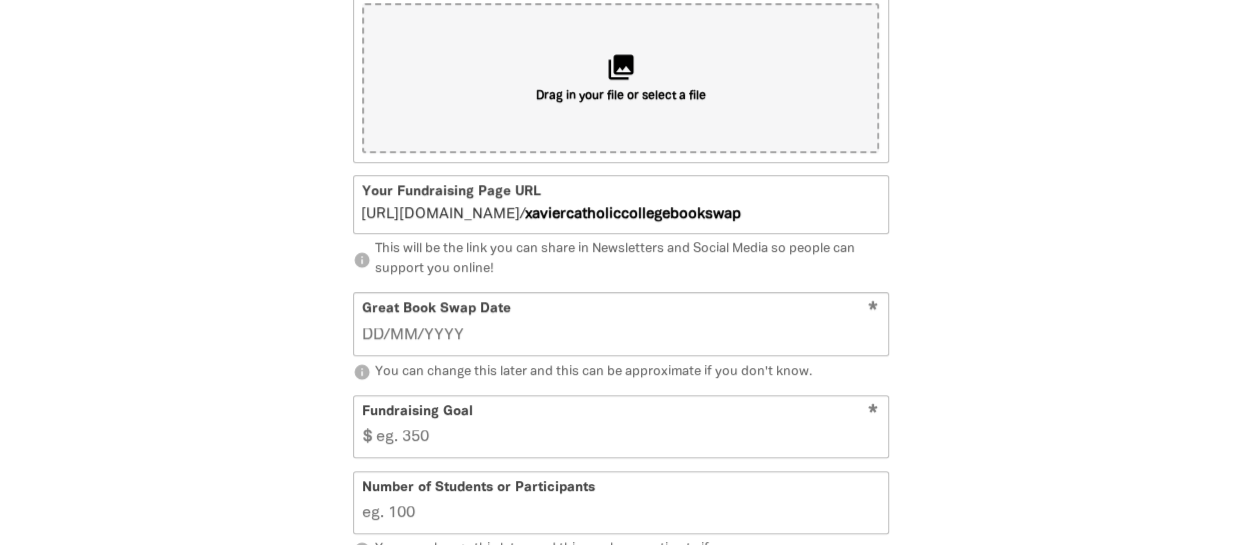 type on "[GEOGRAPHIC_DATA] Book Swap" 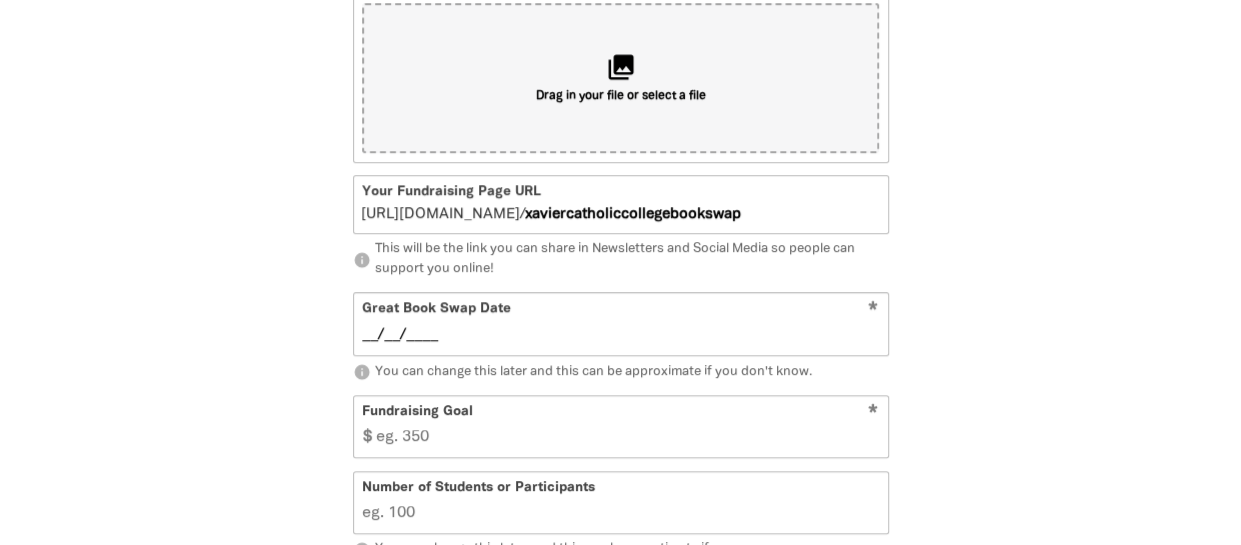 click on "__/__/____" at bounding box center [620, 335] 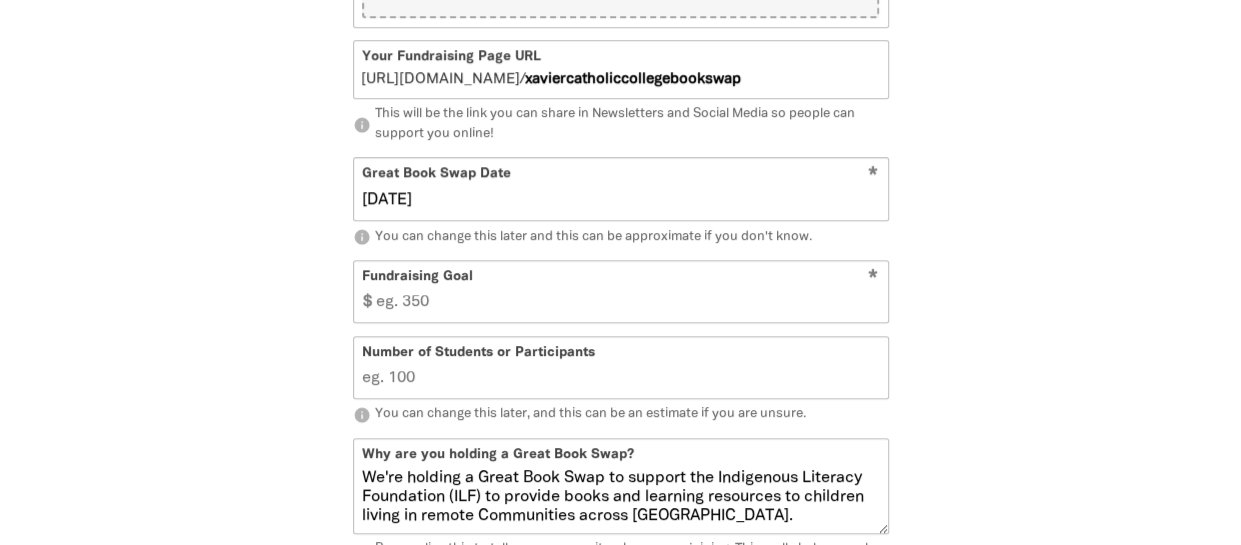 scroll, scrollTop: 898, scrollLeft: 0, axis: vertical 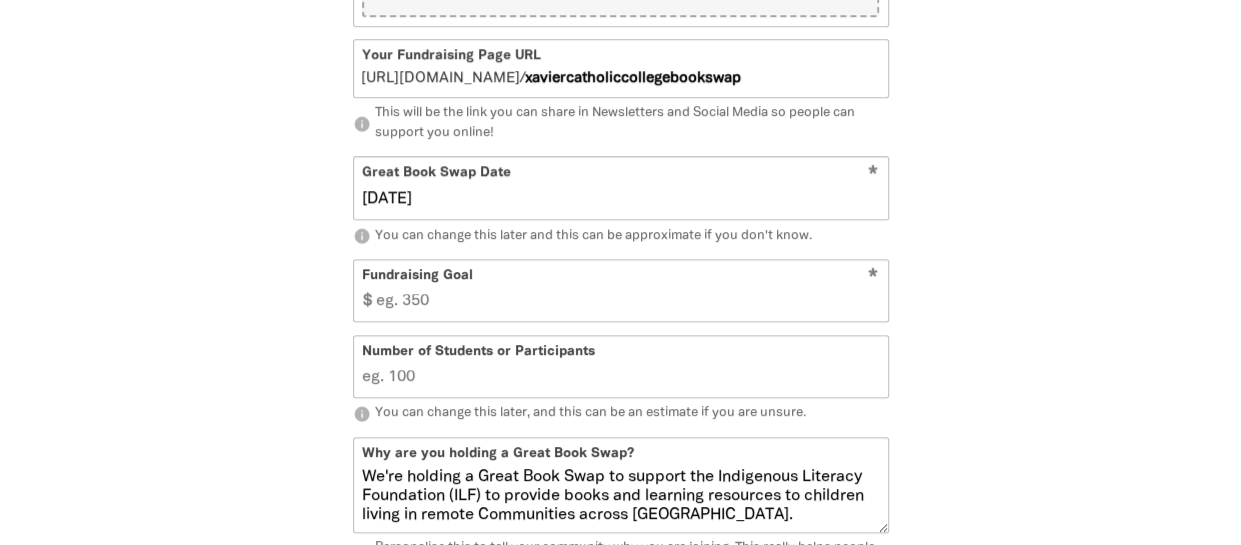 type on "[DATE]" 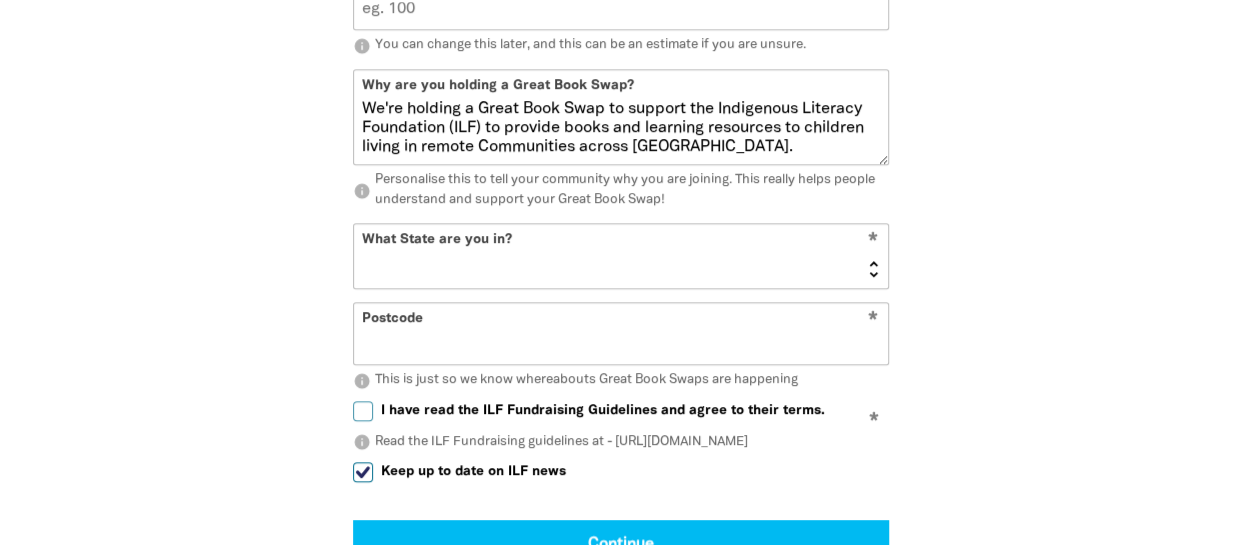 scroll, scrollTop: 1272, scrollLeft: 0, axis: vertical 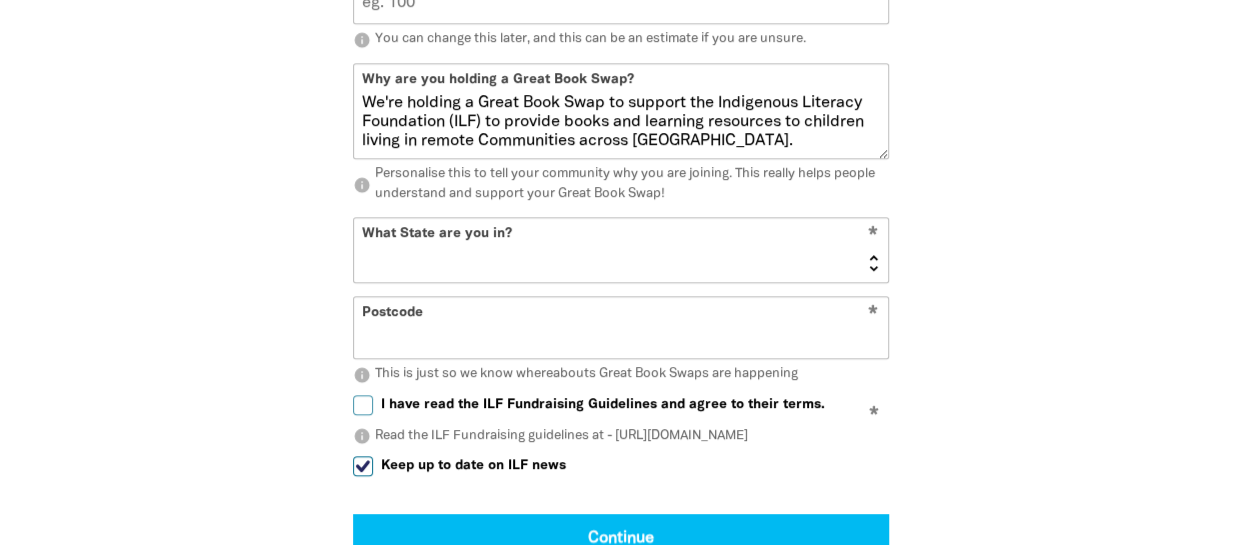 type on "198" 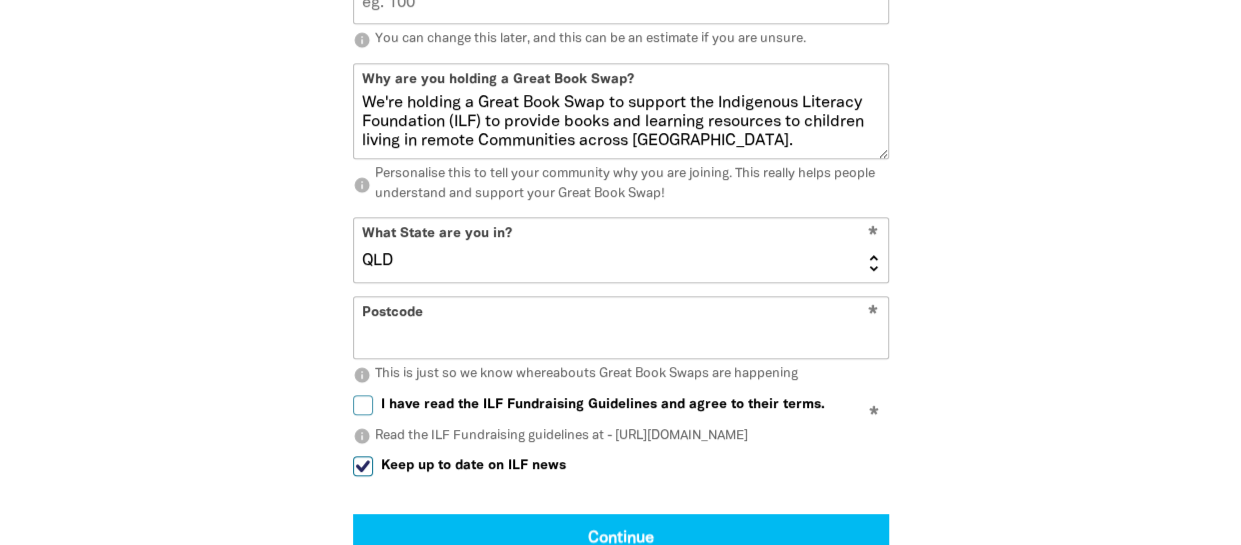 click on "[GEOGRAPHIC_DATA] [GEOGRAPHIC_DATA] QLD [GEOGRAPHIC_DATA] [GEOGRAPHIC_DATA] SA [GEOGRAPHIC_DATA] ACT" at bounding box center [621, 250] 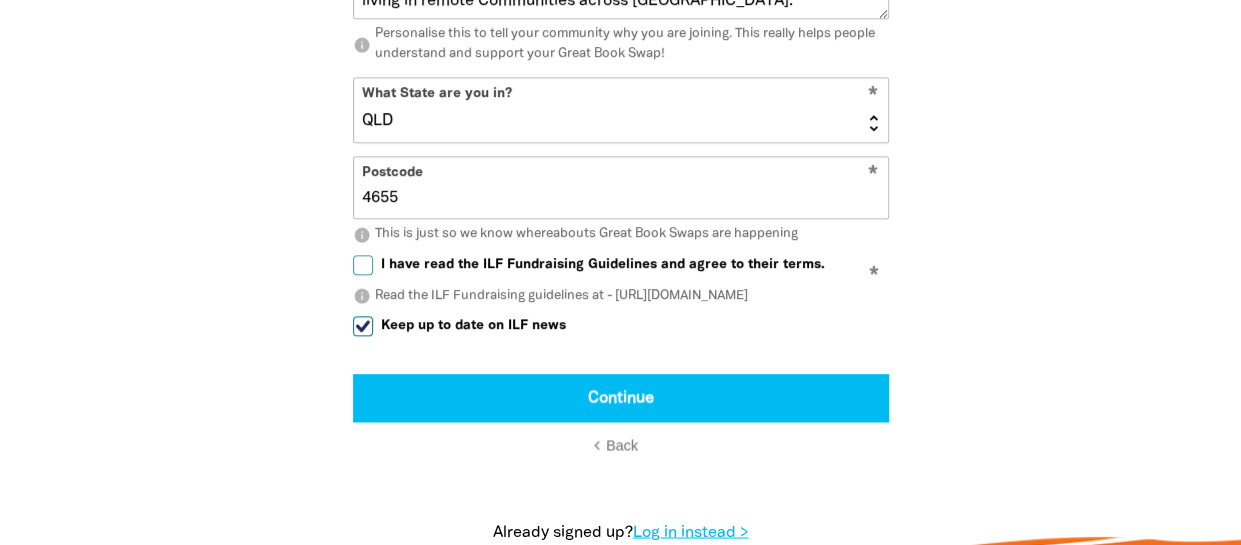 scroll, scrollTop: 1416, scrollLeft: 0, axis: vertical 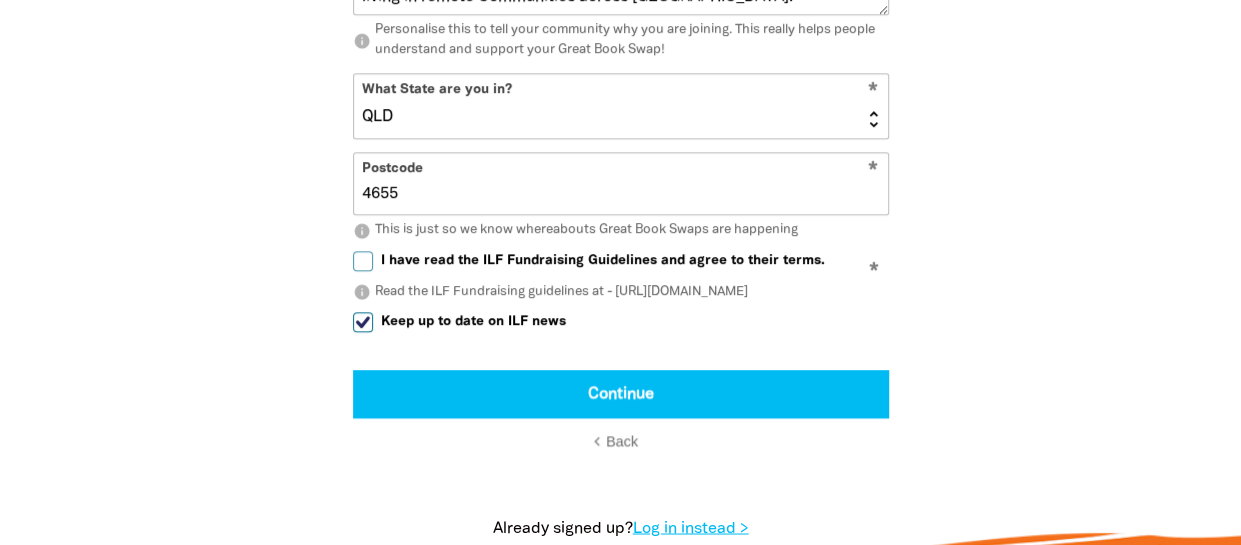 type on "4655" 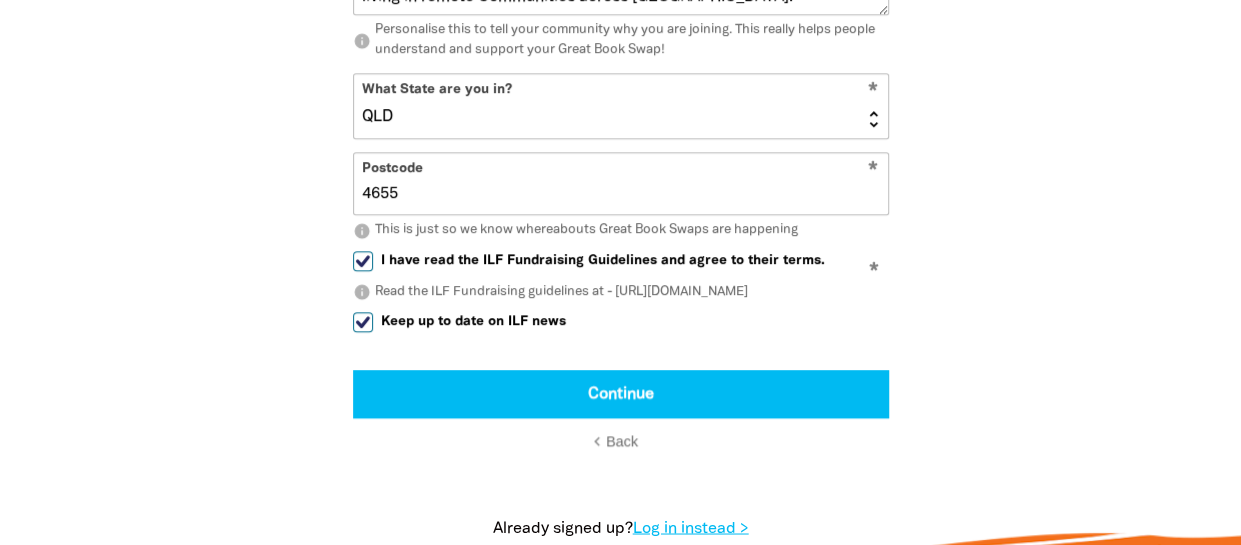 checkbox on "true" 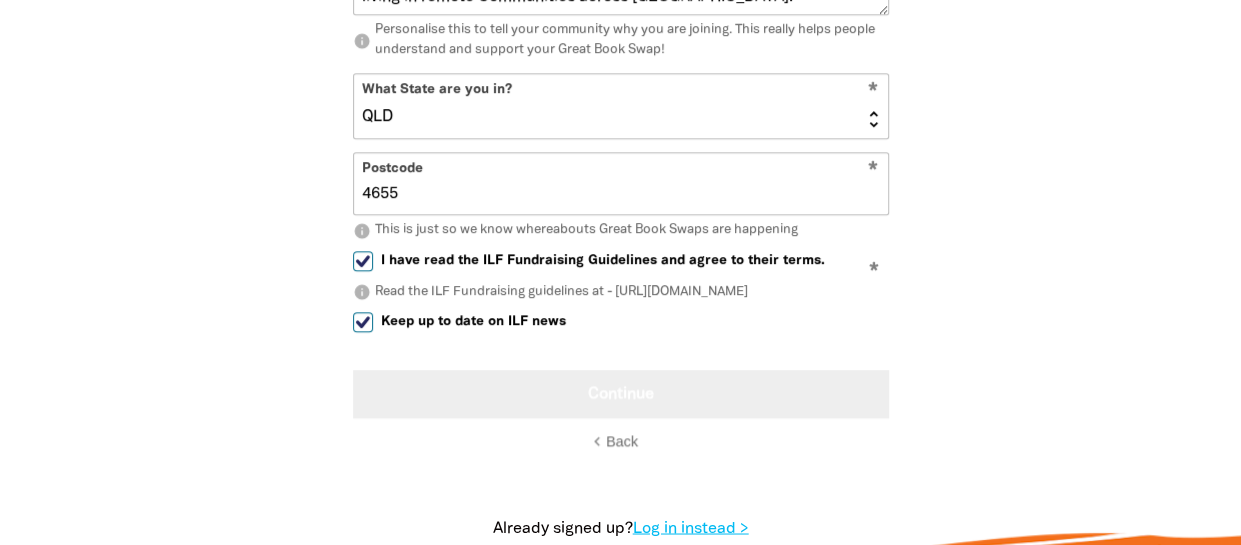click on "Continue" at bounding box center (621, 394) 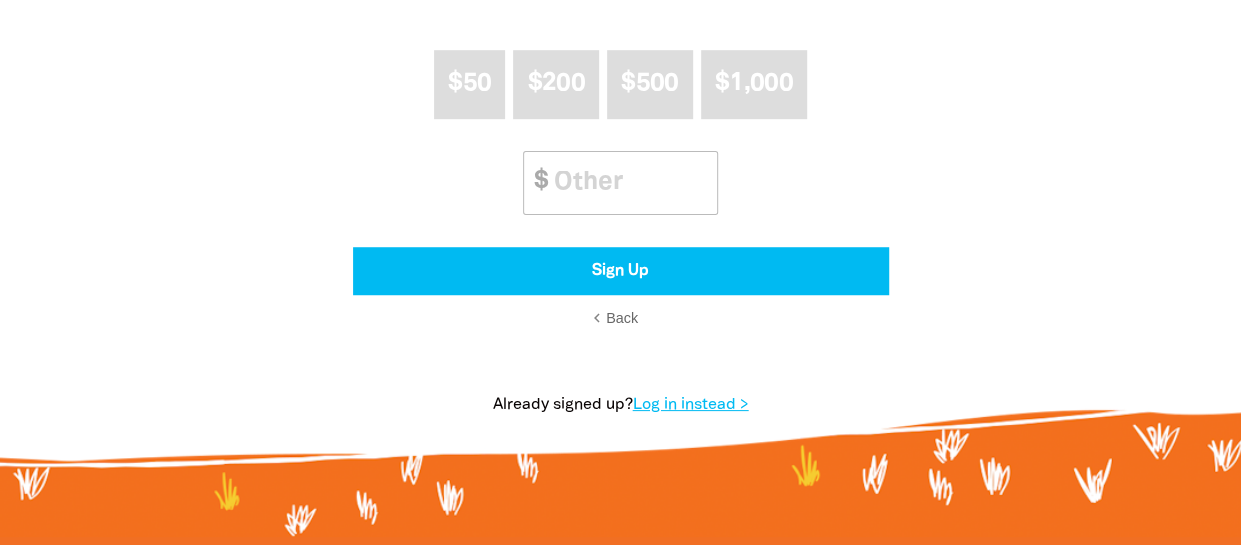 scroll, scrollTop: 616, scrollLeft: 0, axis: vertical 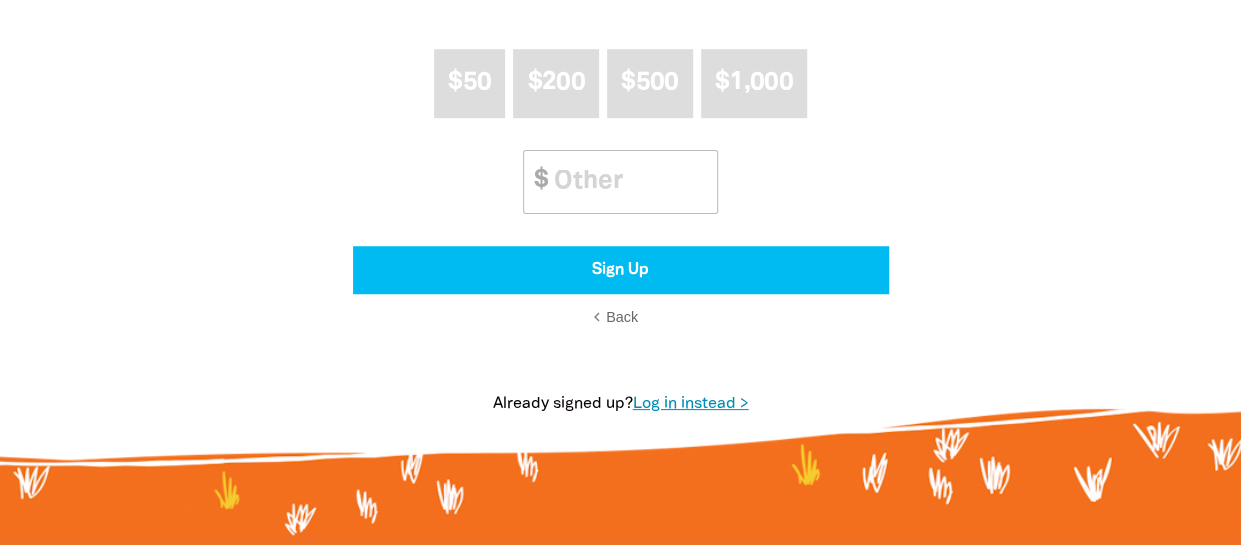 click on "Log in instead >" at bounding box center (691, 404) 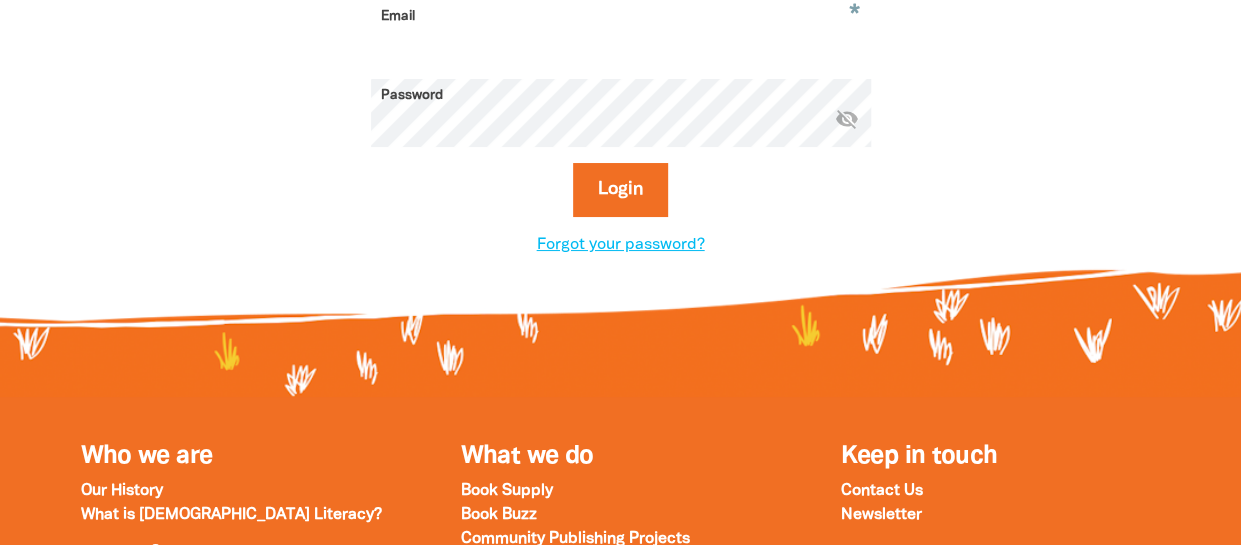 scroll, scrollTop: 0, scrollLeft: 0, axis: both 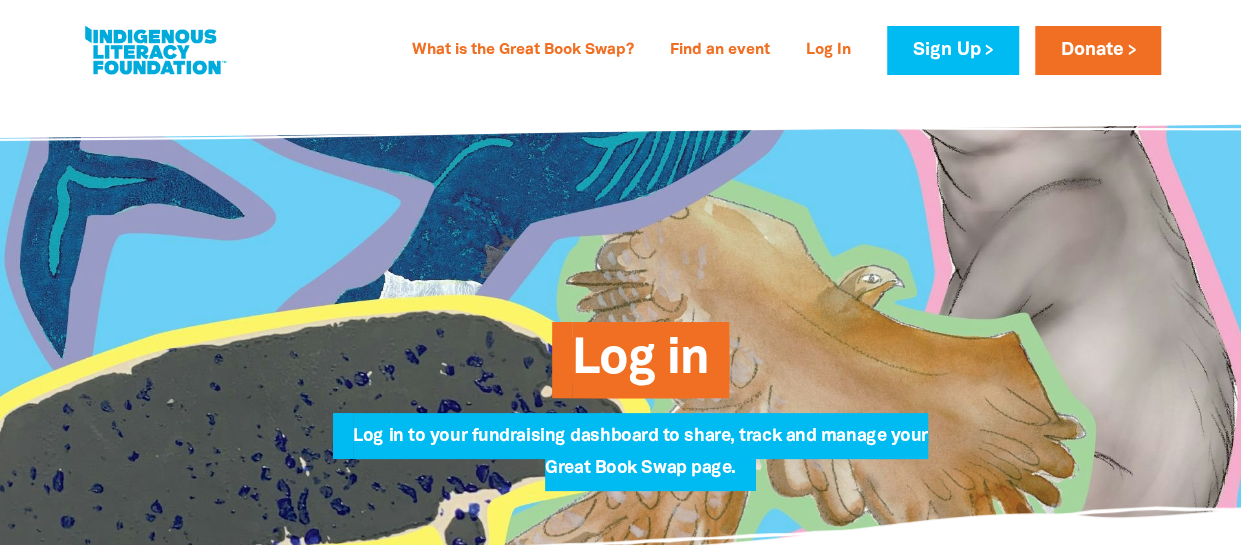 type on "[STREET_ADDRESS][PERSON_NAME]" 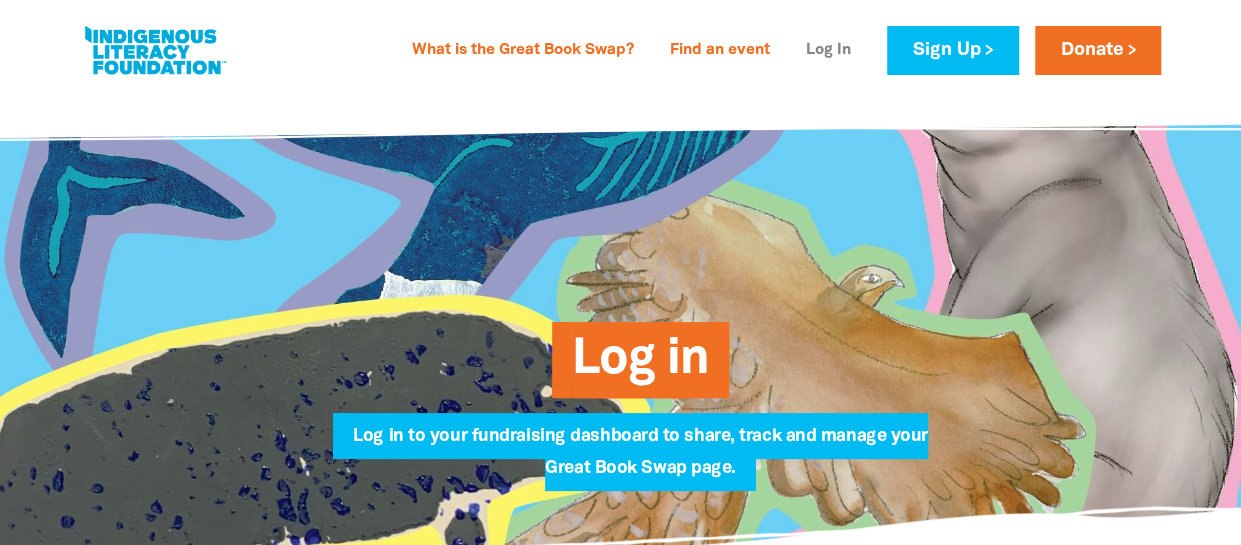 click on "Log In" at bounding box center [828, 51] 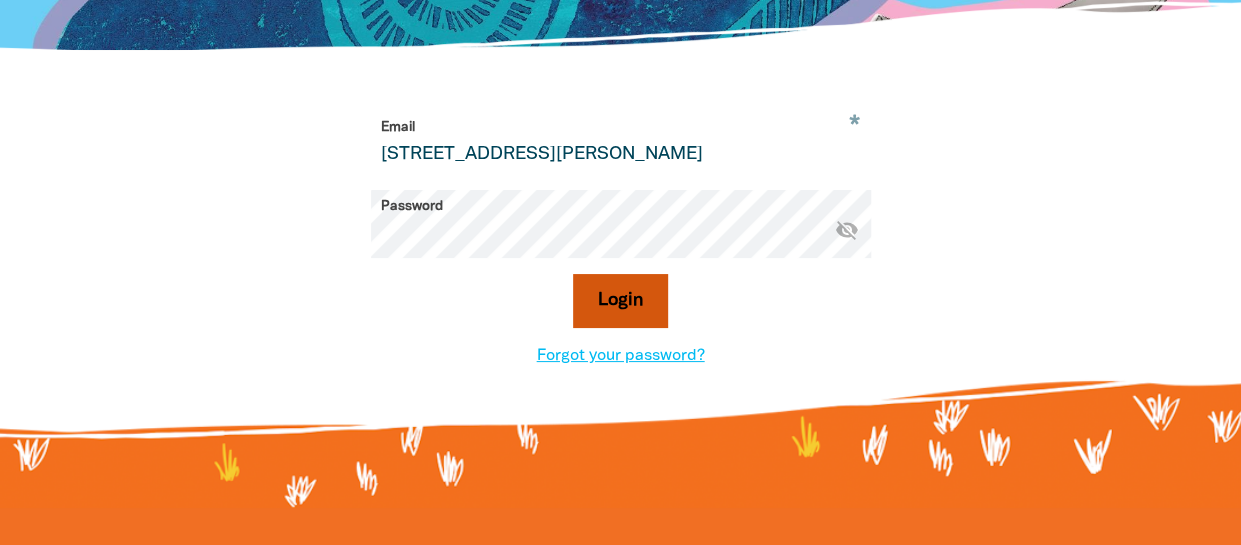 scroll, scrollTop: 506, scrollLeft: 0, axis: vertical 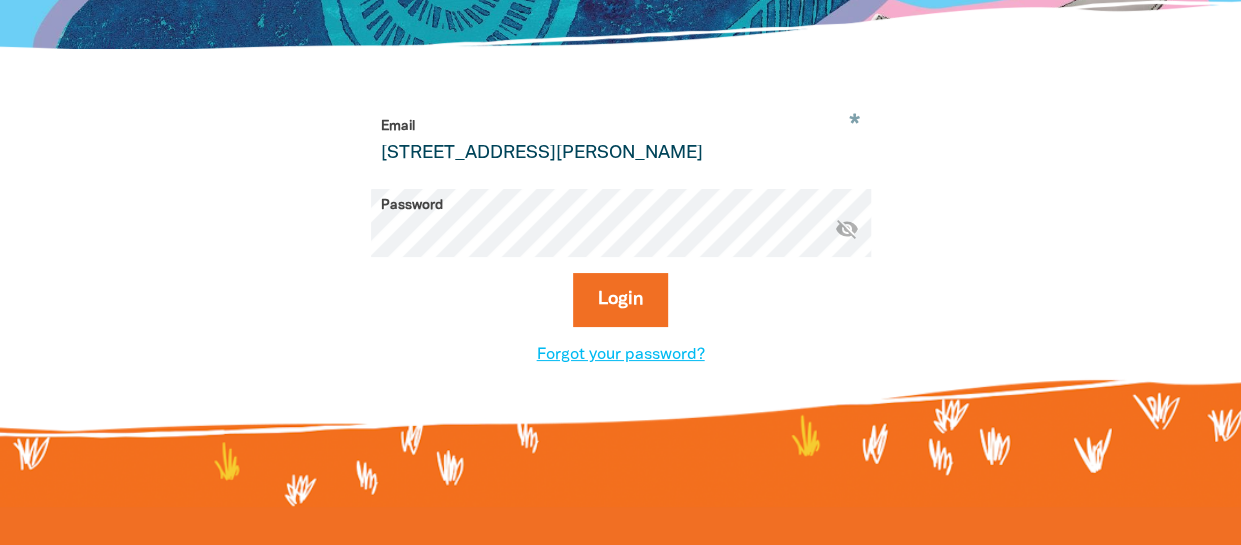 drag, startPoint x: 738, startPoint y: 159, endPoint x: 382, endPoint y: 155, distance: 356.02246 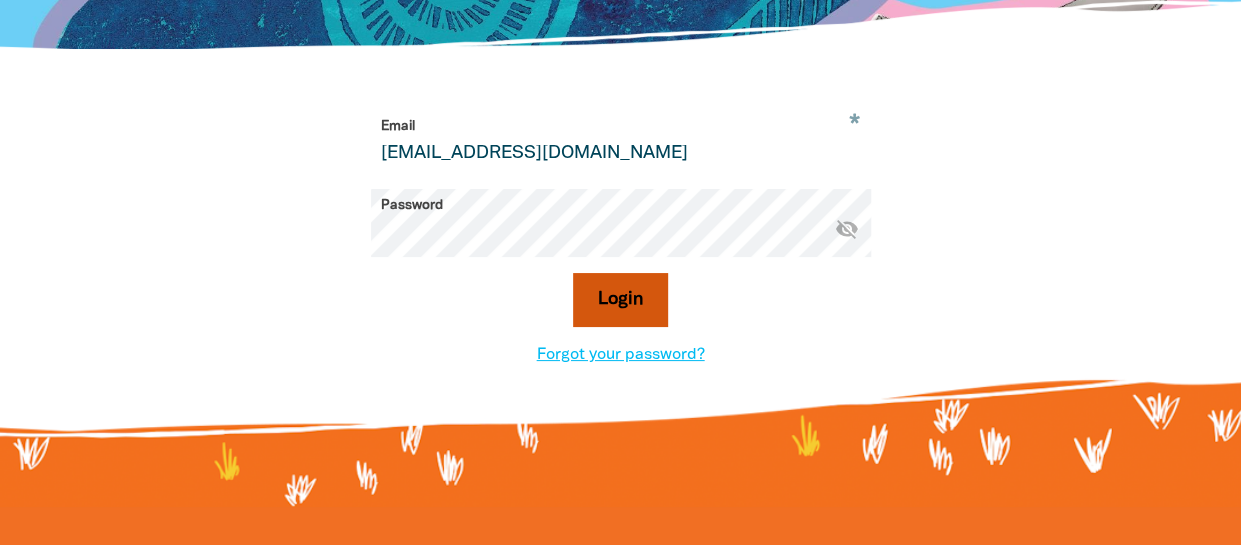 click on "Login" at bounding box center (620, 300) 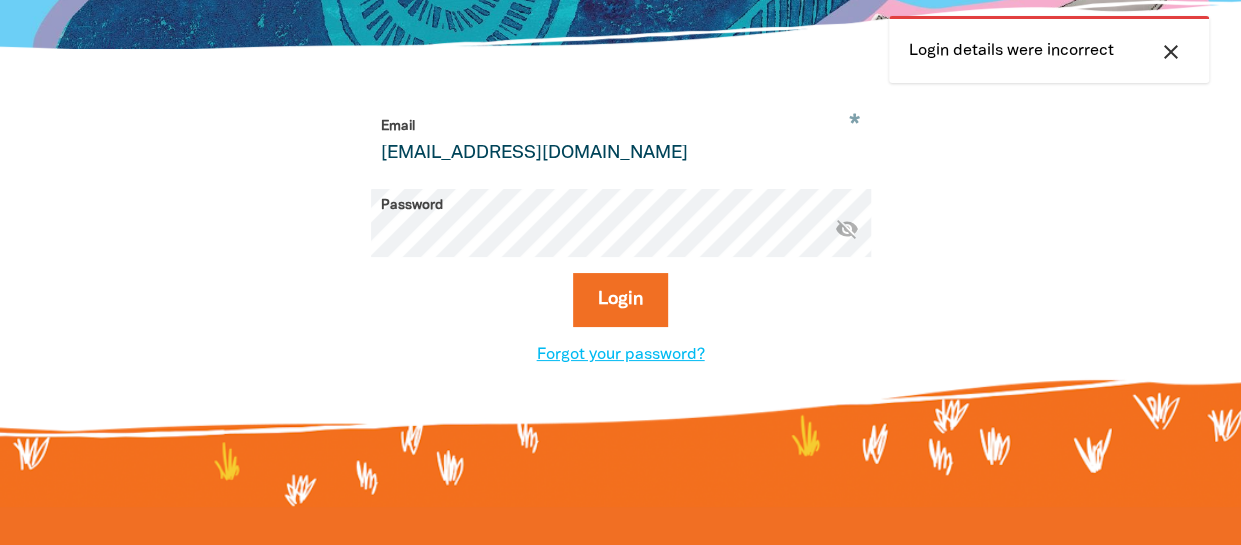 click on "visibility_off" at bounding box center [847, 228] 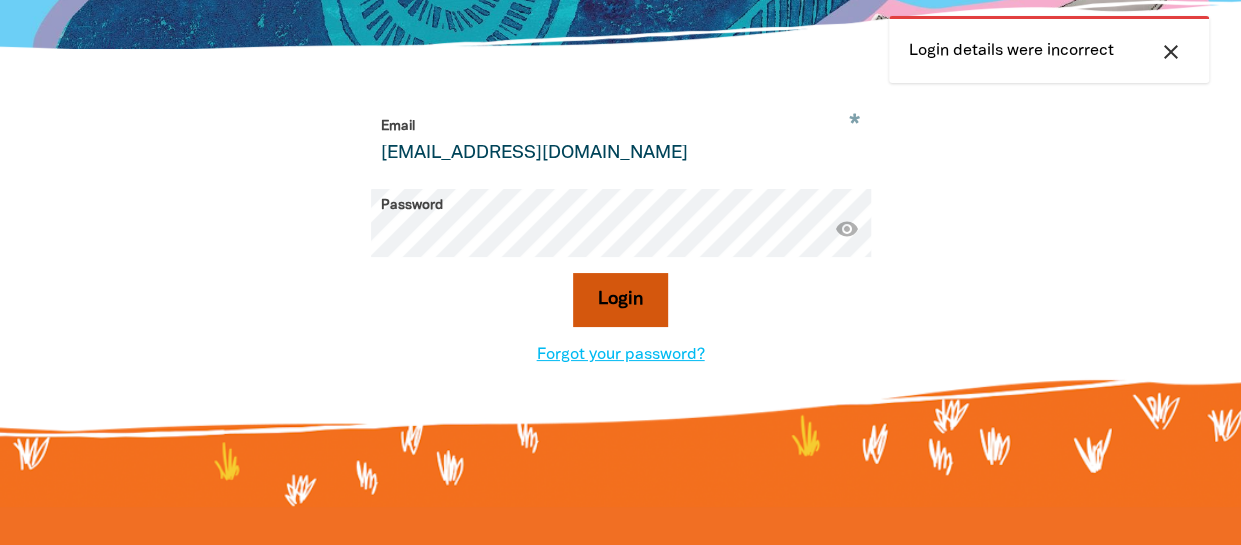 click on "Login" at bounding box center (620, 300) 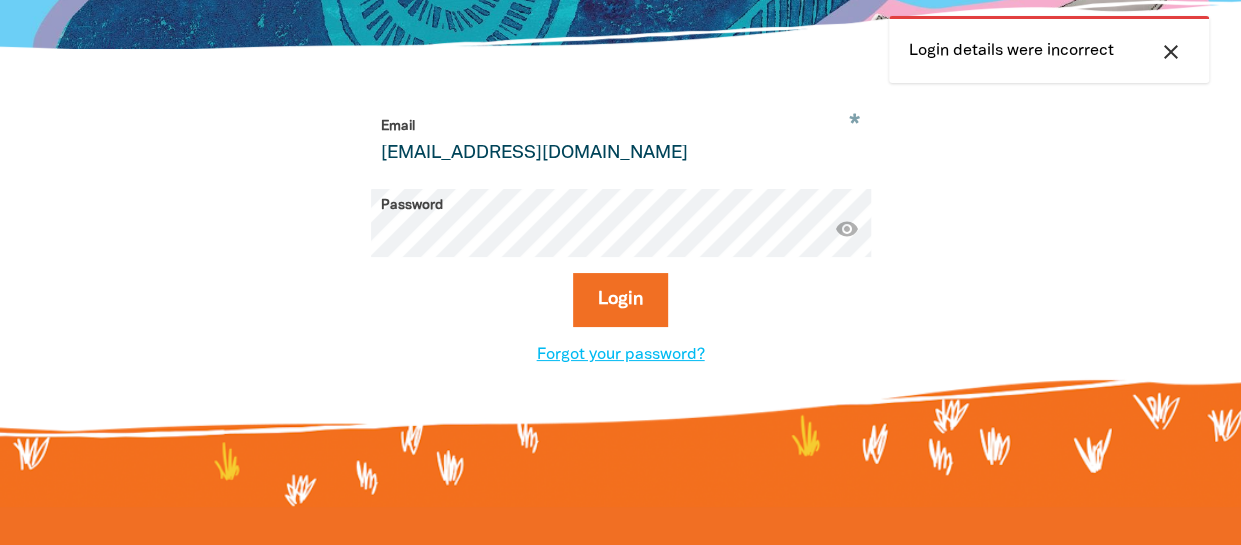 click on "[EMAIL_ADDRESS][DOMAIN_NAME]" at bounding box center (621, 141) 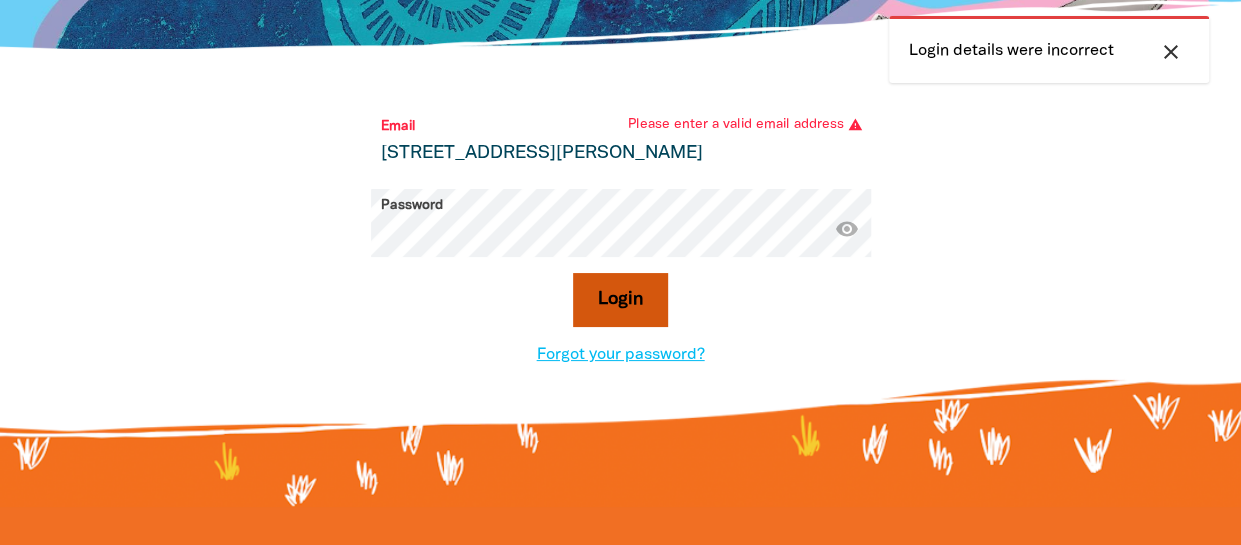 click on "Login" at bounding box center (620, 300) 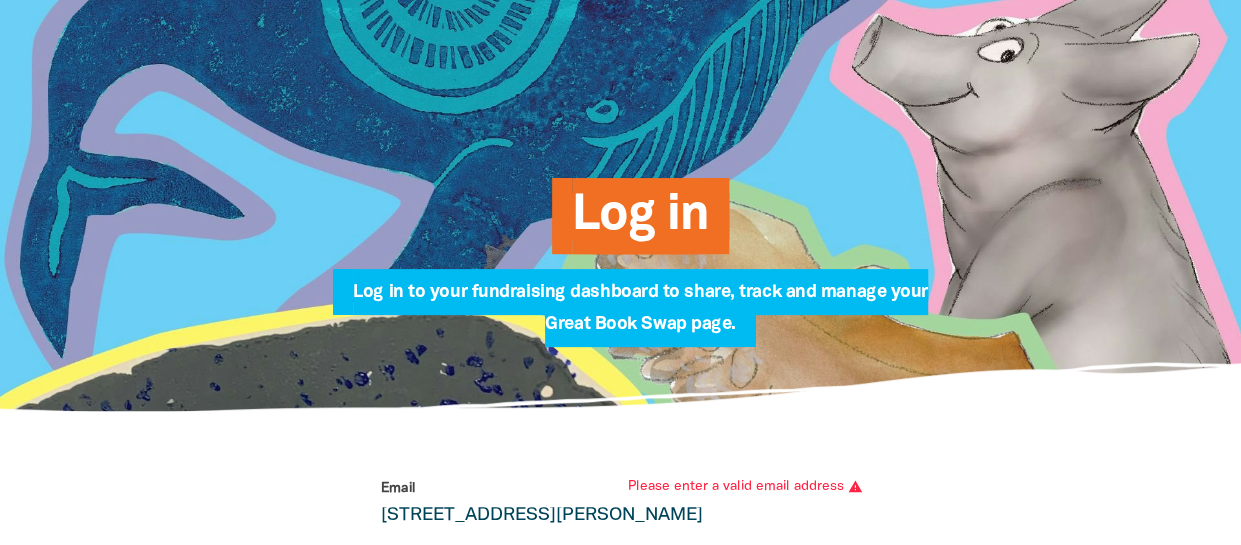 scroll, scrollTop: 0, scrollLeft: 0, axis: both 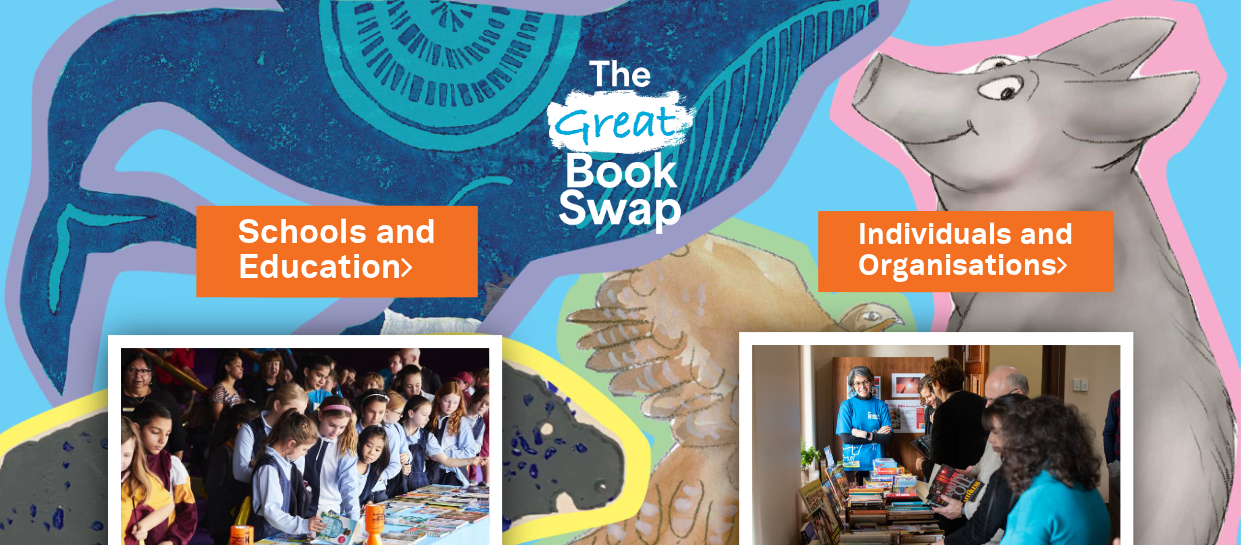 click on "Schools and Education" at bounding box center (336, 250) 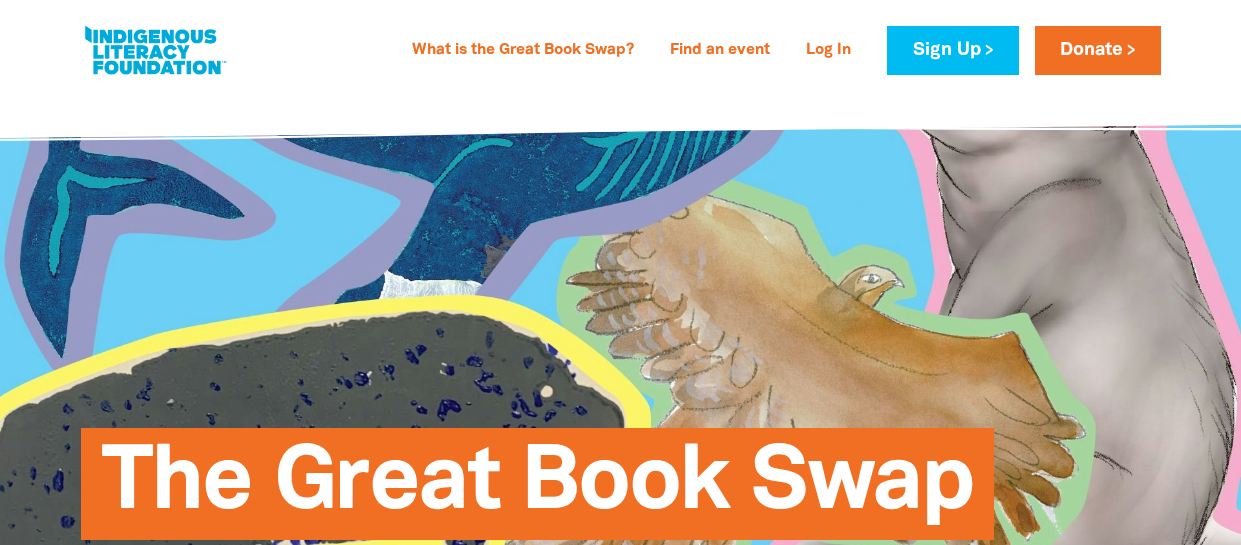 scroll, scrollTop: 0, scrollLeft: 0, axis: both 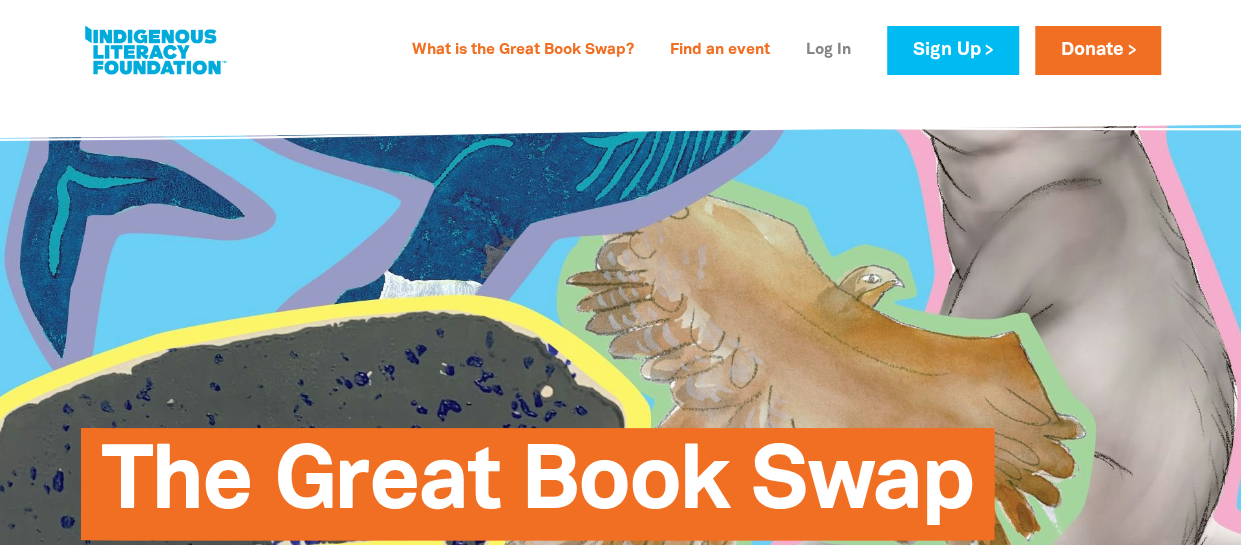 type on "[STREET_ADDRESS][PERSON_NAME]" 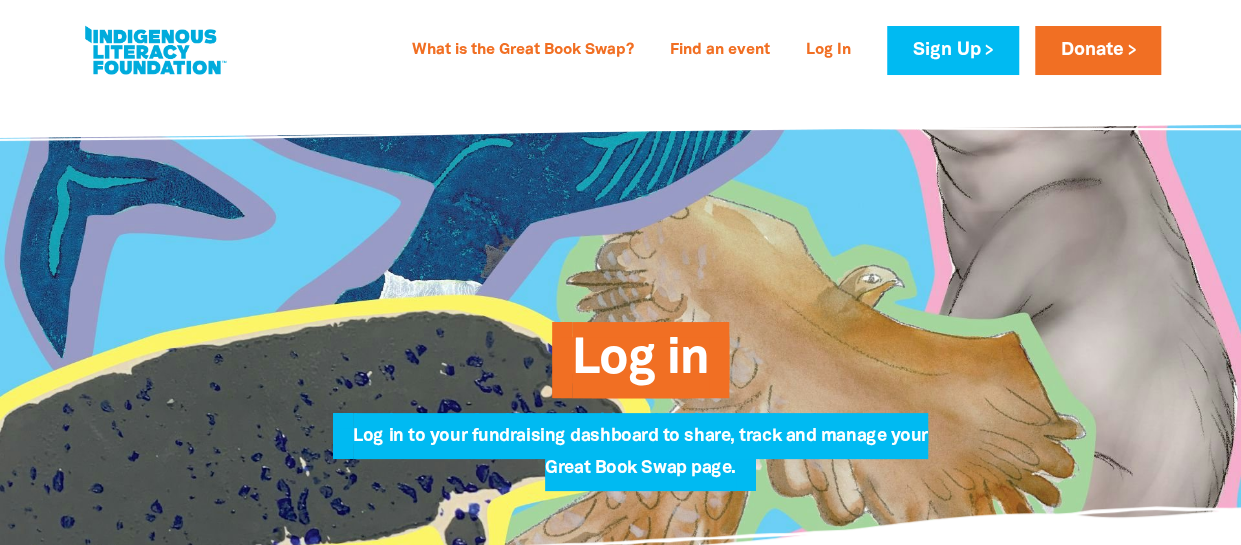 type on "[STREET_ADDRESS][PERSON_NAME]" 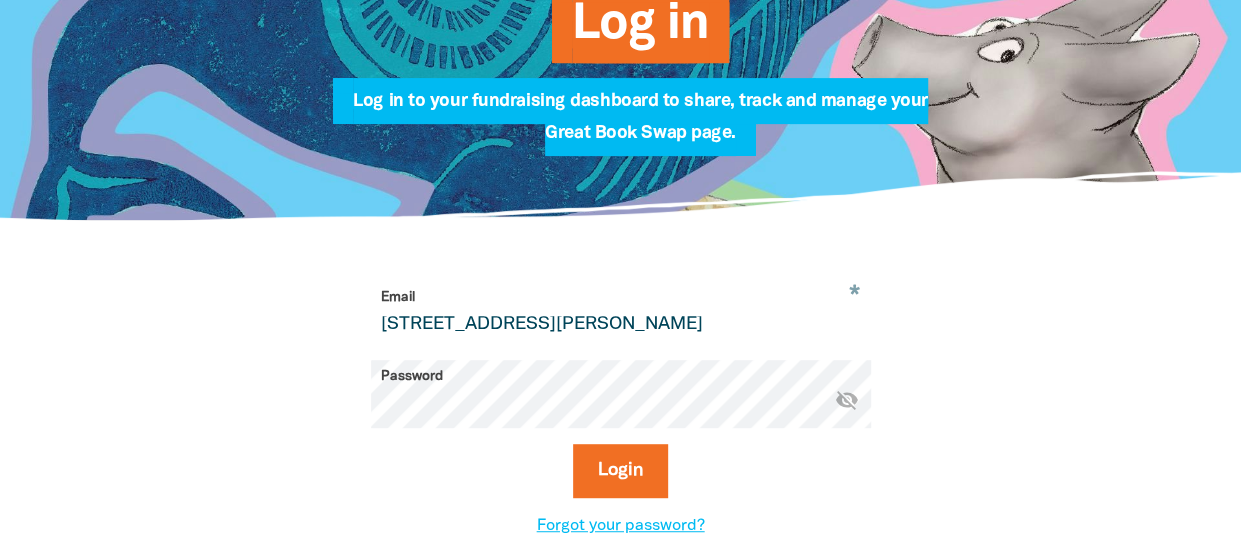 scroll, scrollTop: 337, scrollLeft: 0, axis: vertical 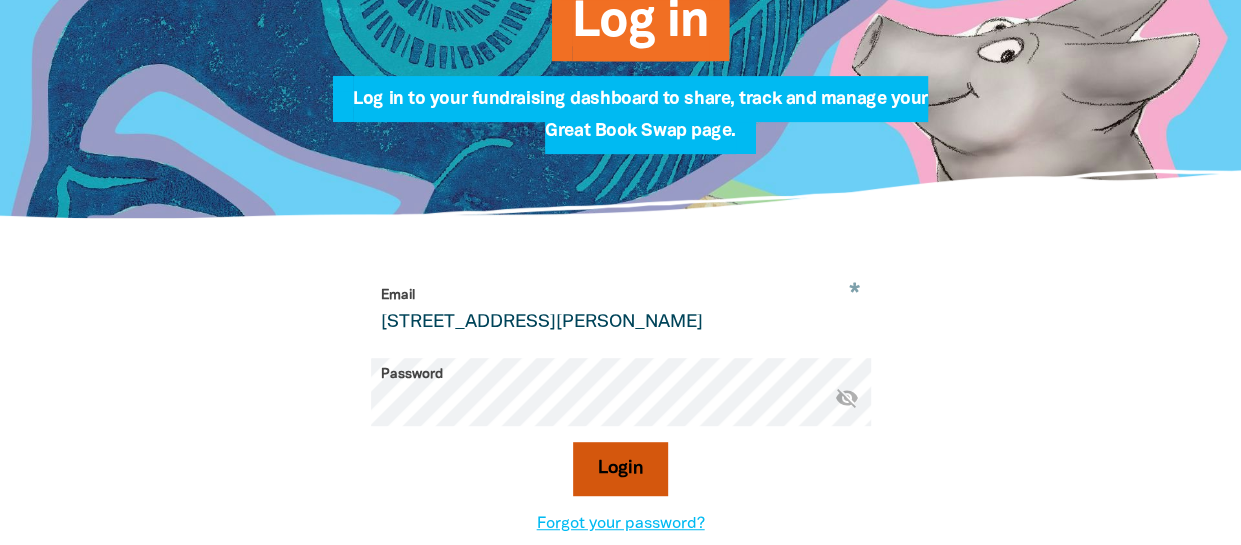 click on "Login" at bounding box center (620, 469) 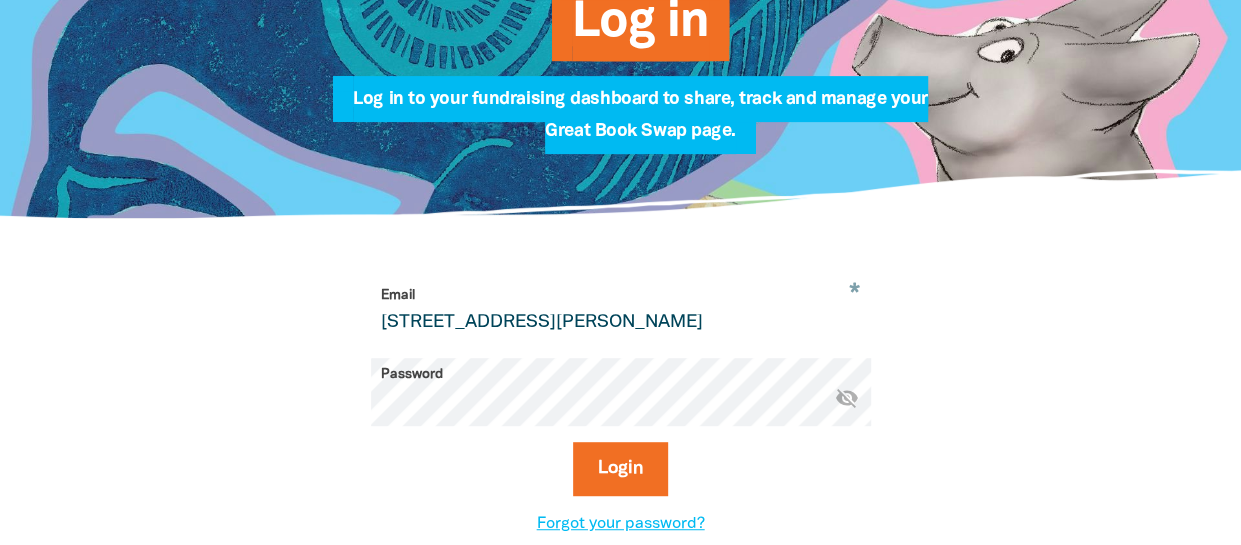 click on "[STREET_ADDRESS][PERSON_NAME]" at bounding box center [621, 310] 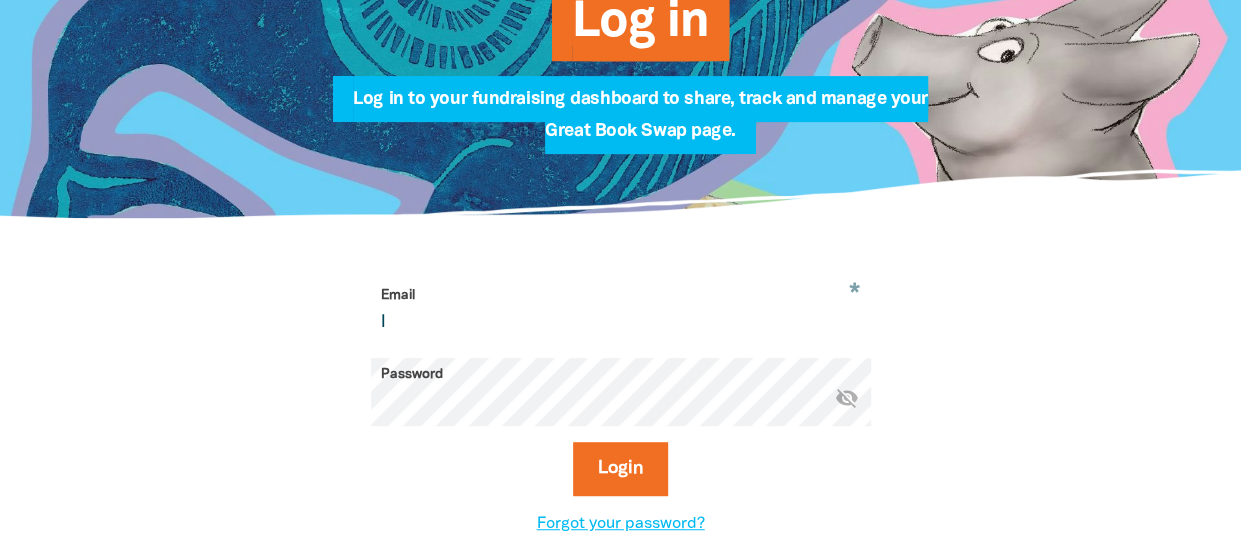 type on "[EMAIL_ADDRESS][DOMAIN_NAME]" 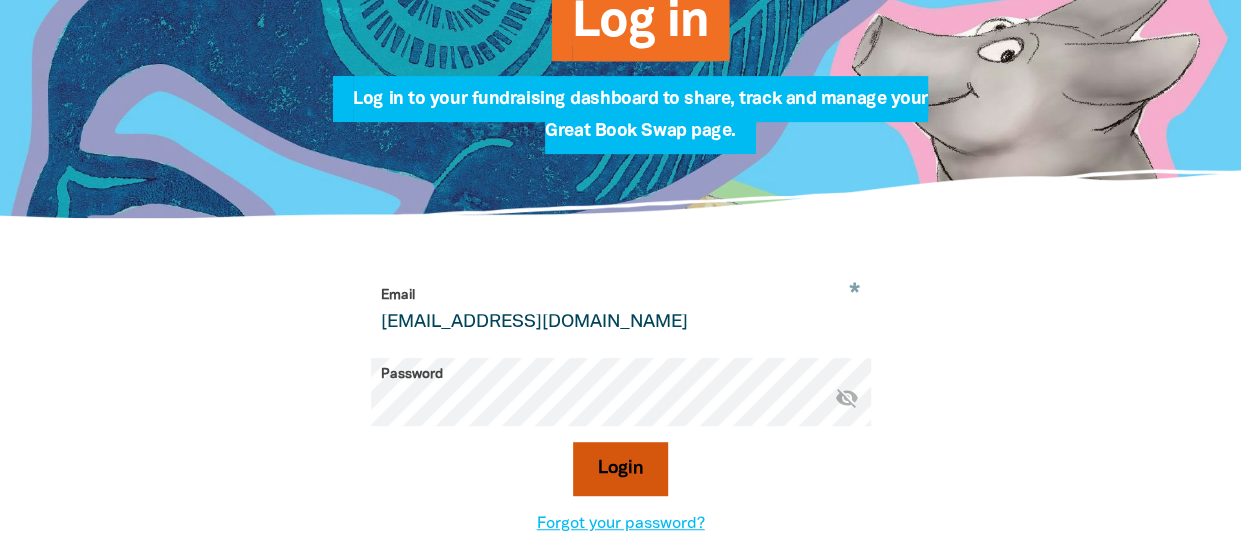 click on "Login" at bounding box center (620, 469) 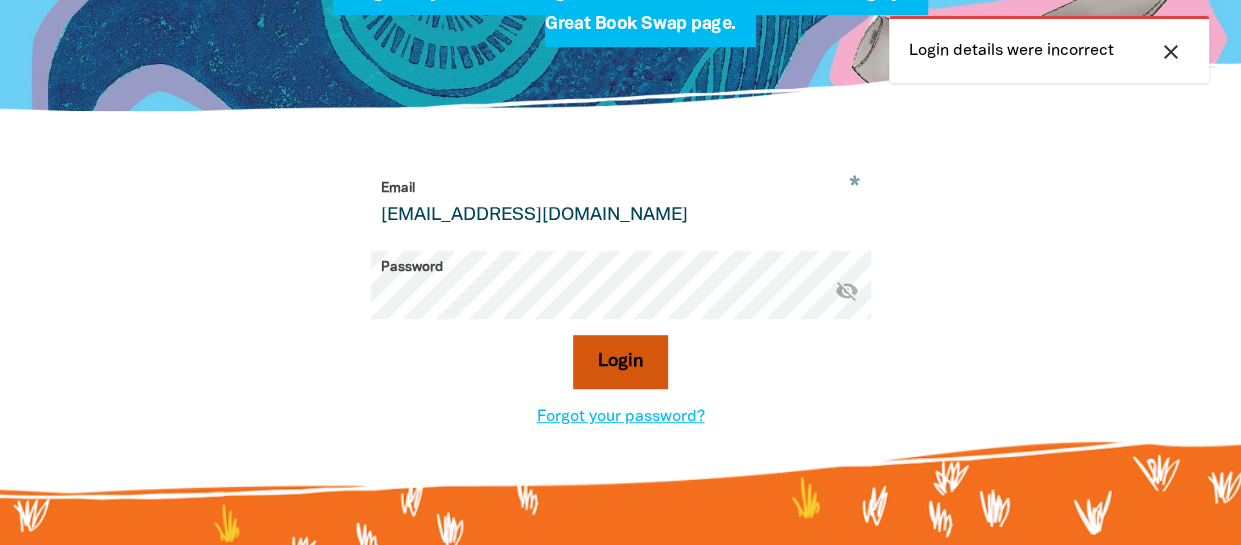 scroll, scrollTop: 445, scrollLeft: 0, axis: vertical 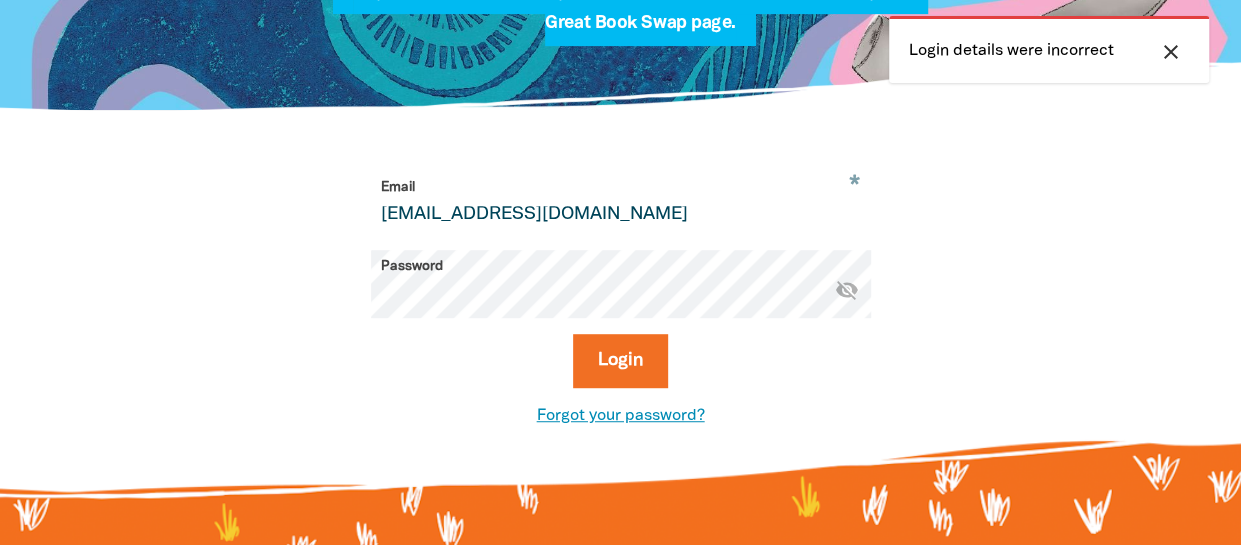 click on "Forgot your password?" at bounding box center [621, 416] 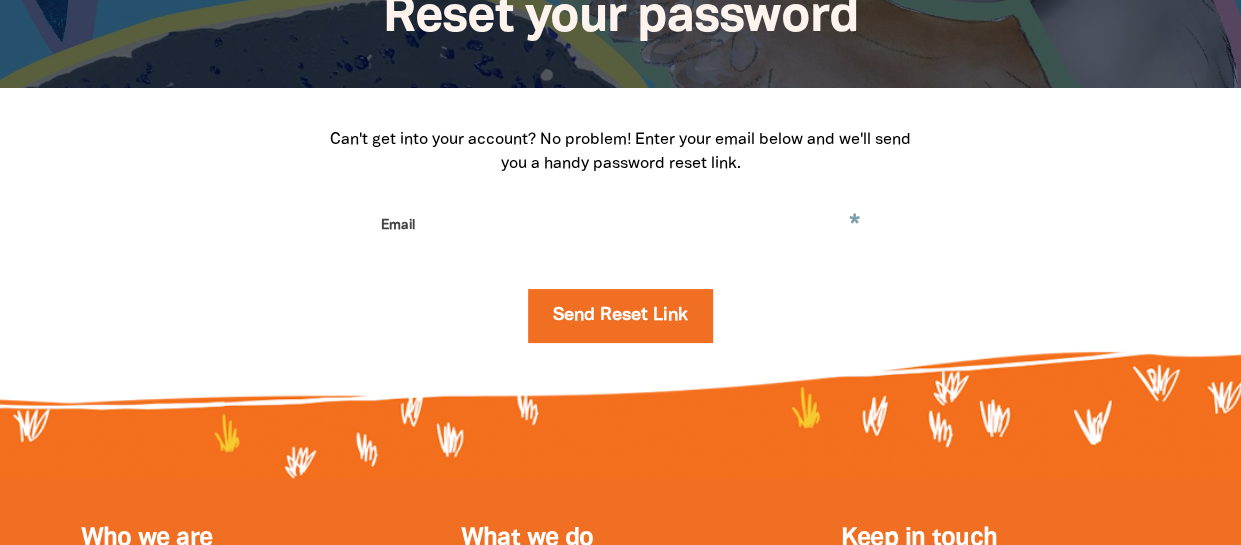 scroll, scrollTop: 266, scrollLeft: 0, axis: vertical 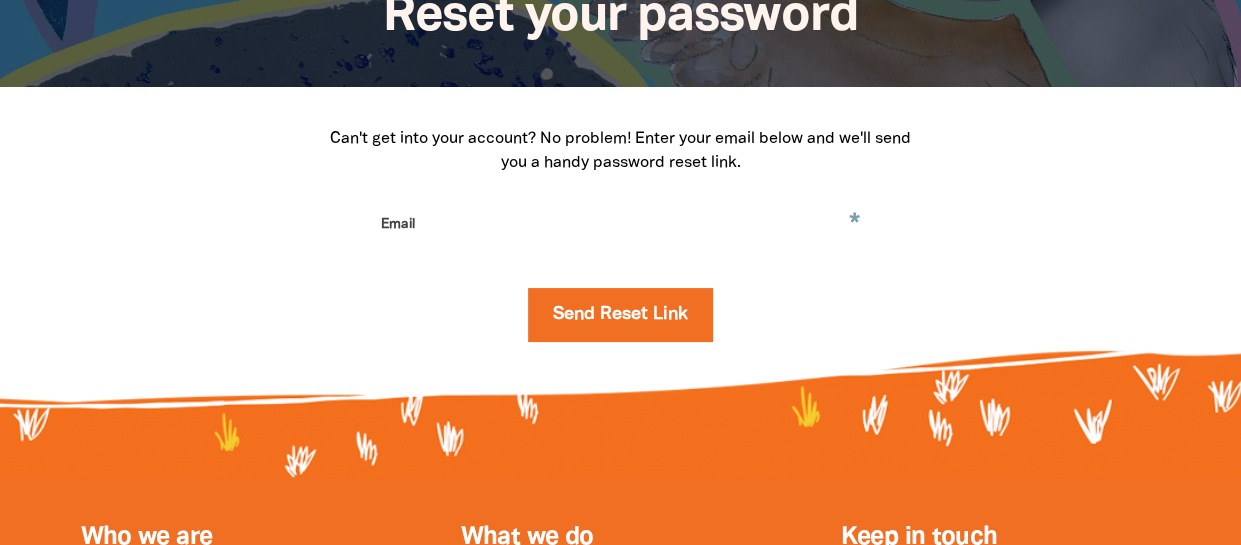 click on "Email" at bounding box center (621, 239) 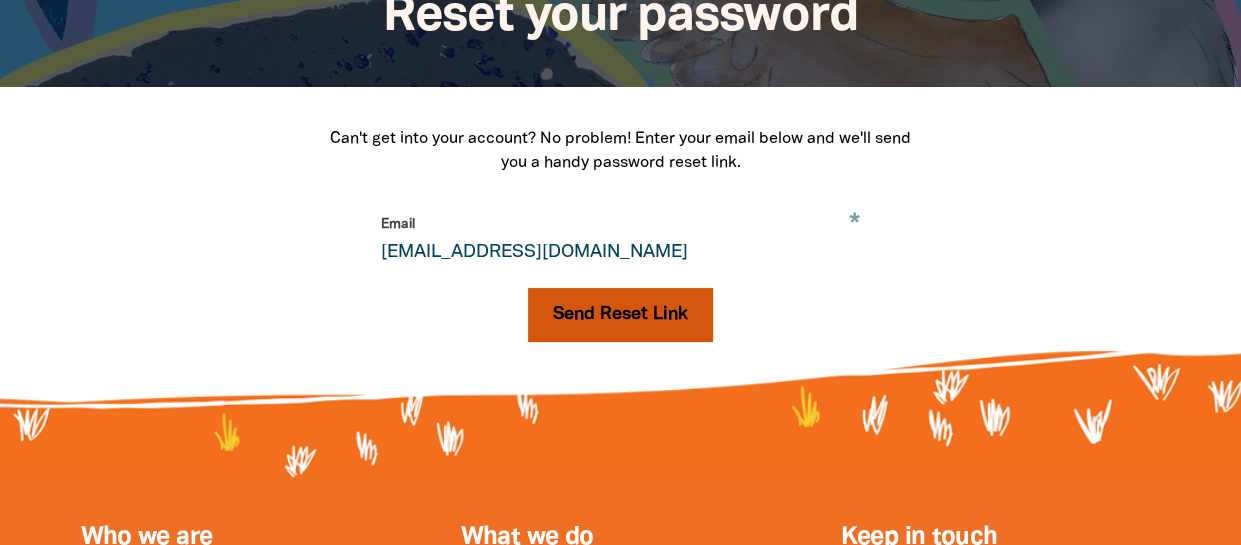 click on "Send Reset Link" at bounding box center (620, 315) 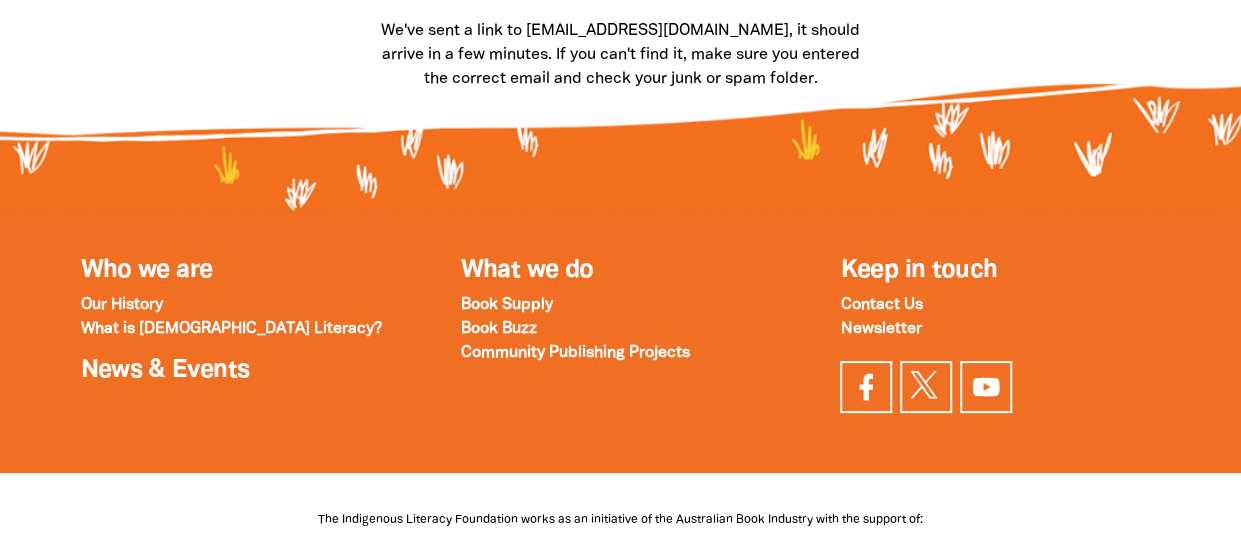 scroll, scrollTop: 456, scrollLeft: 0, axis: vertical 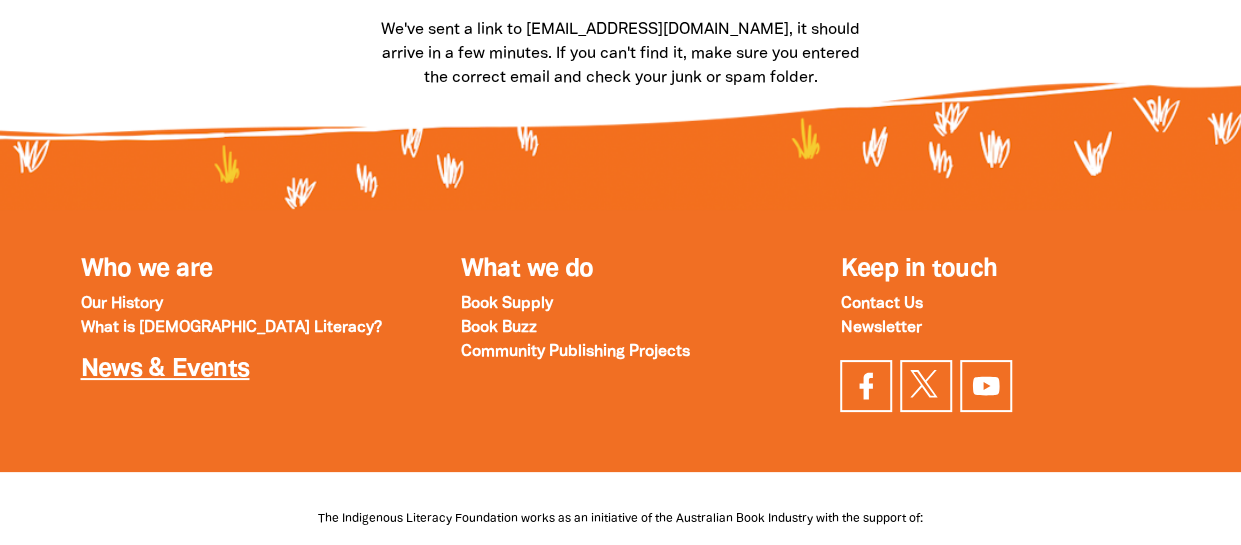 click on "News & Events" 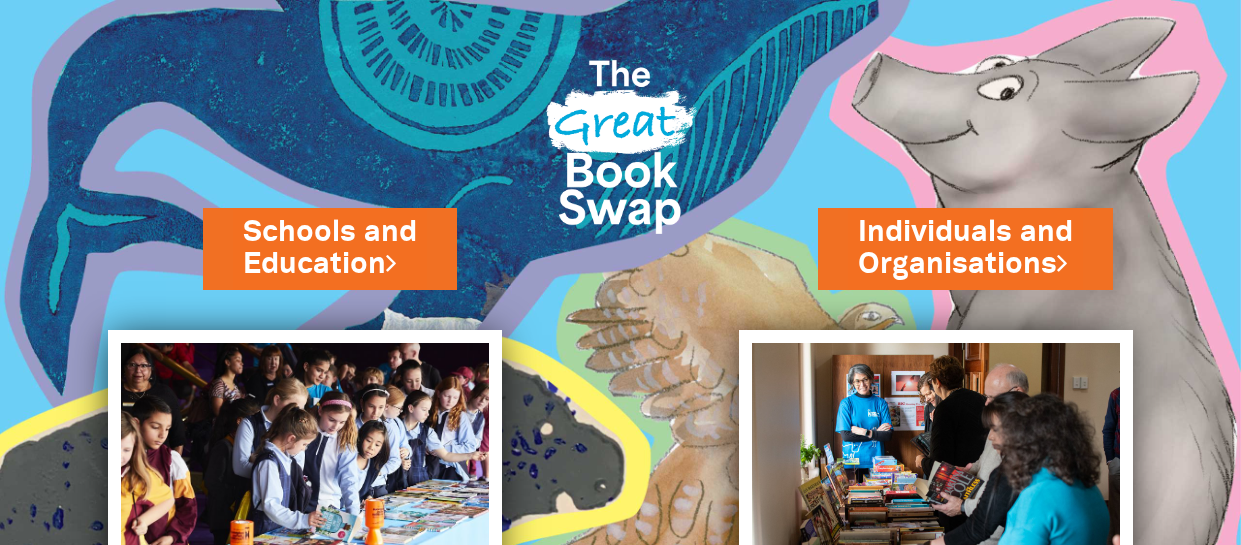 scroll, scrollTop: 0, scrollLeft: 0, axis: both 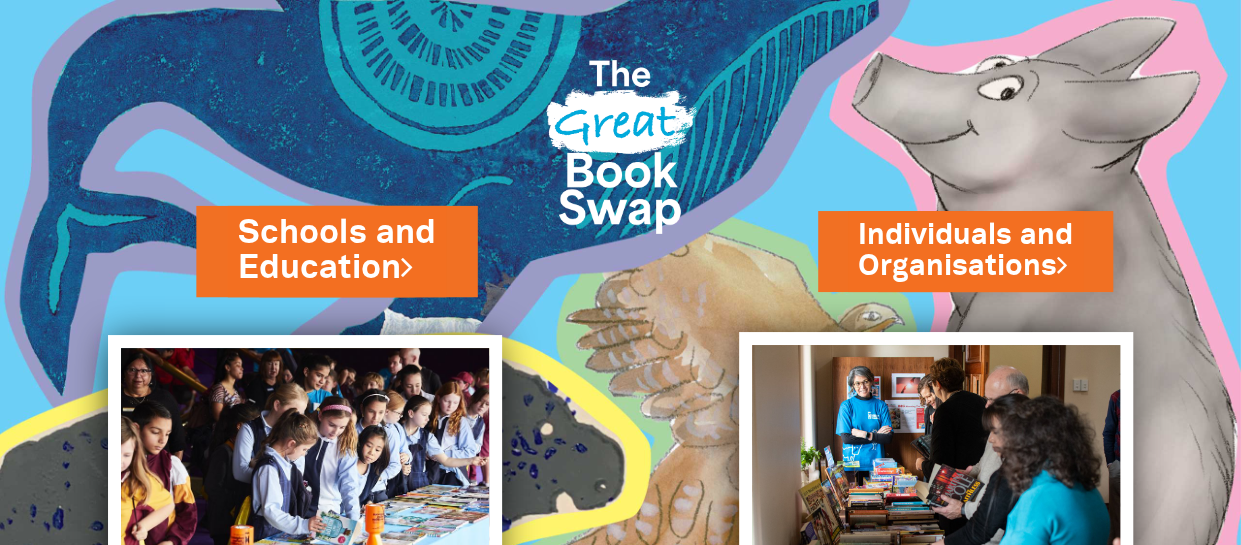 click on "Schools and Education" at bounding box center [336, 250] 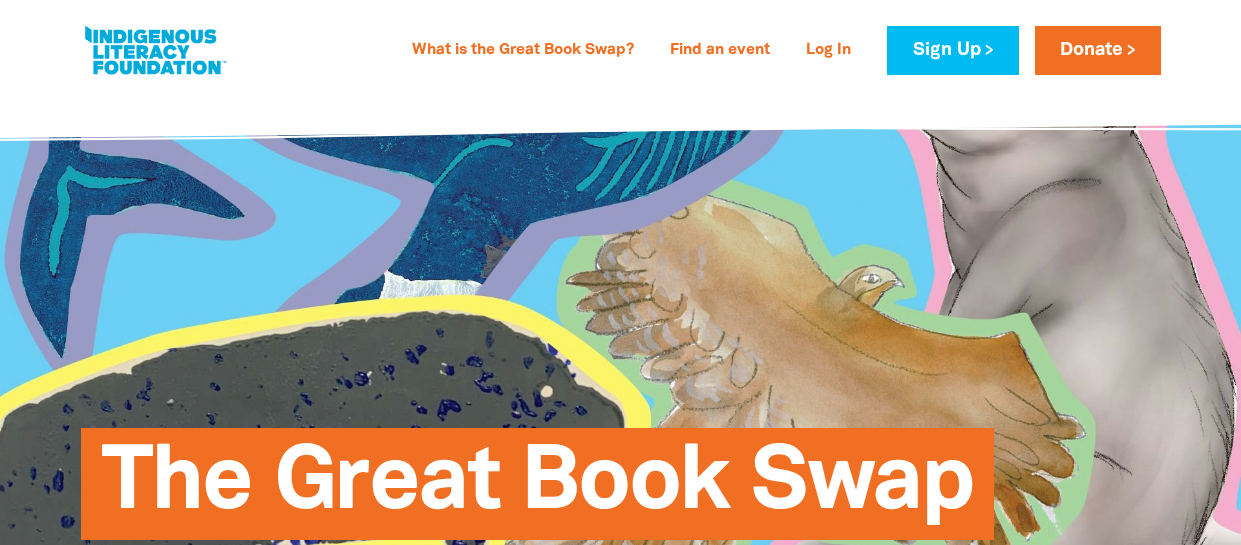 scroll, scrollTop: 0, scrollLeft: 0, axis: both 